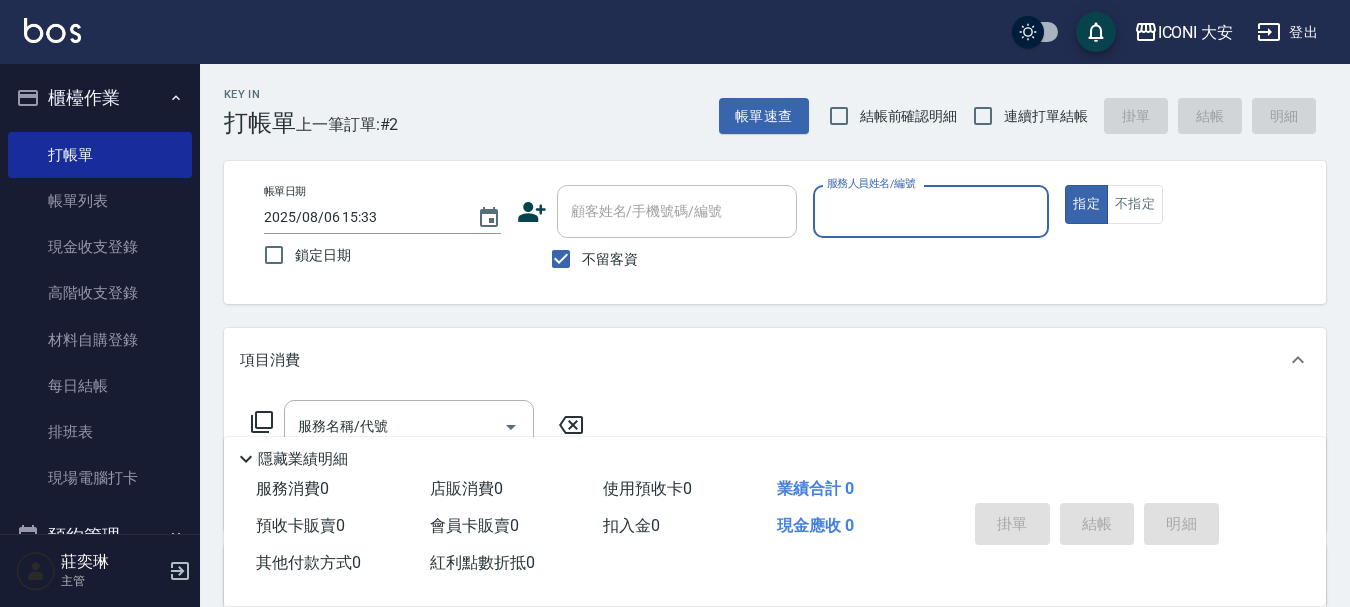 scroll, scrollTop: 0, scrollLeft: 0, axis: both 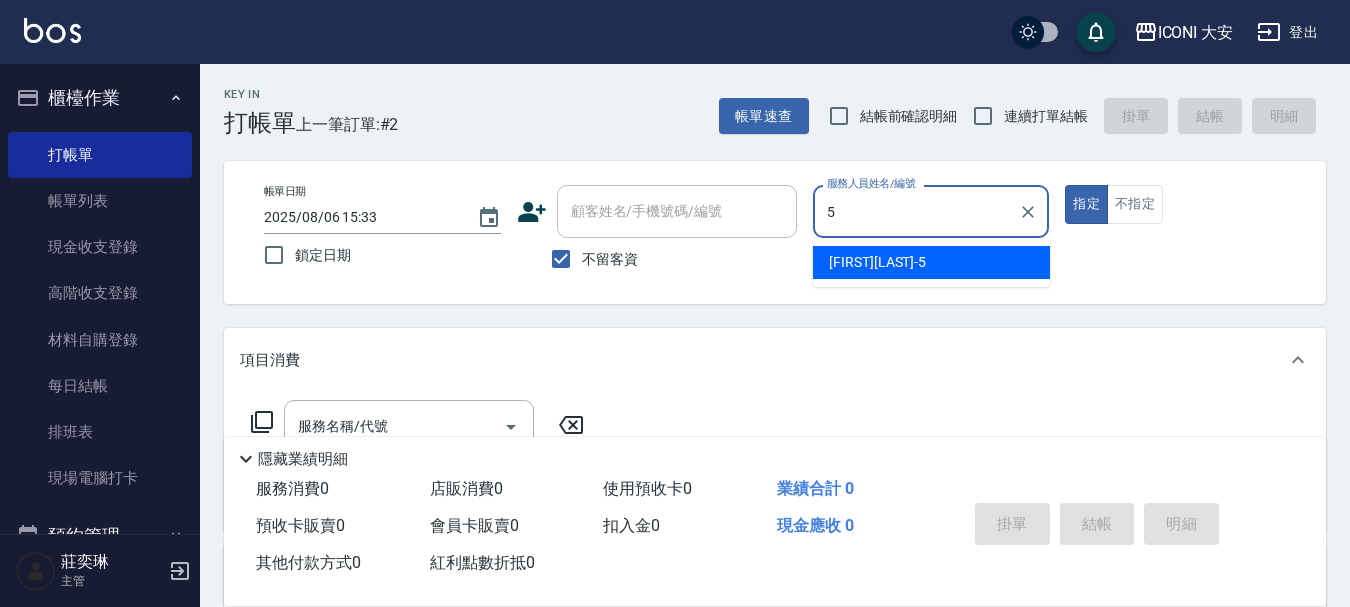 type on "[FIRST][LAST]-[PHONE]" 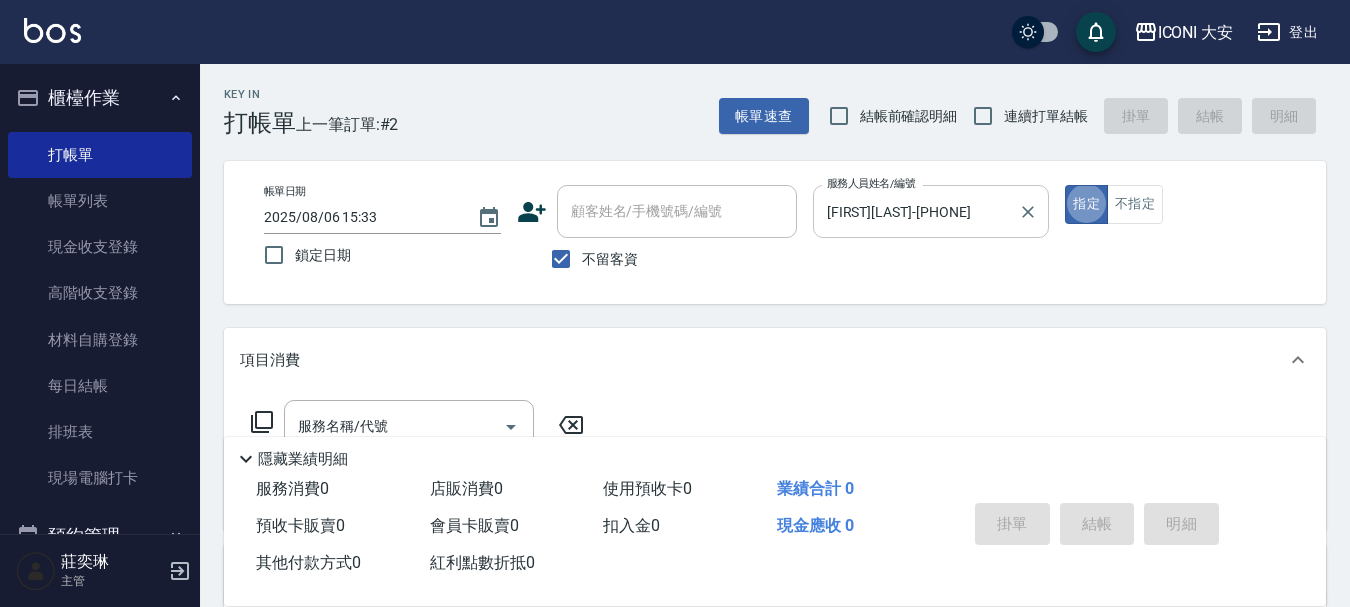 type on "true" 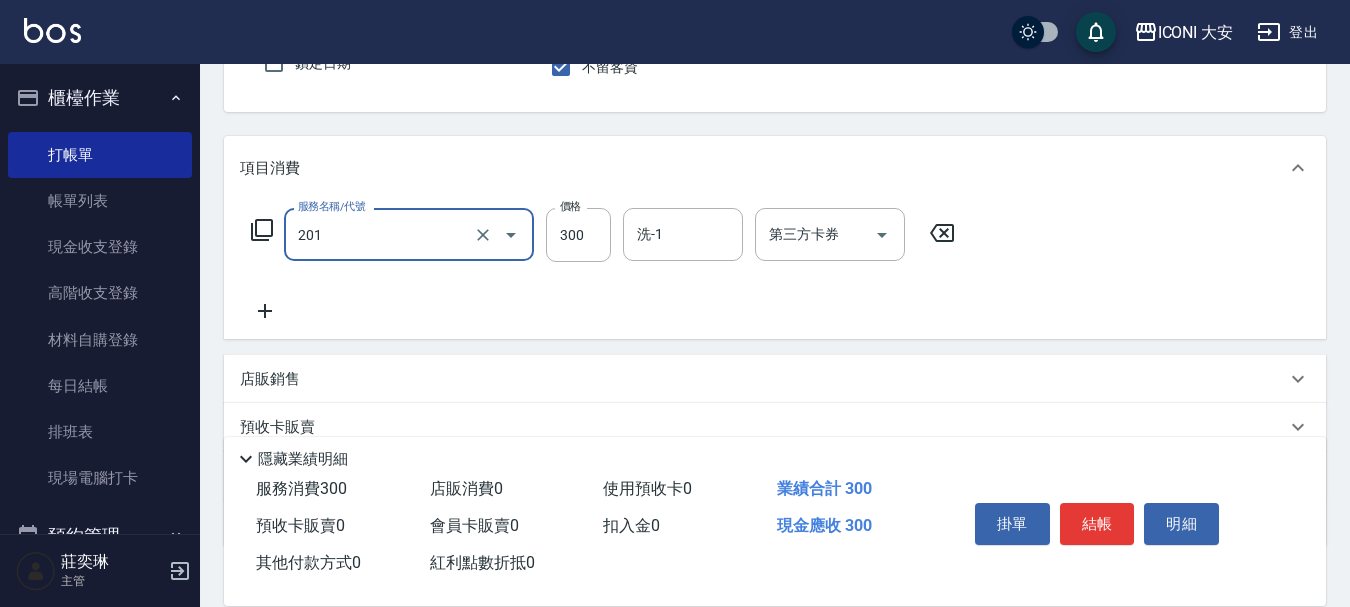 scroll, scrollTop: 200, scrollLeft: 0, axis: vertical 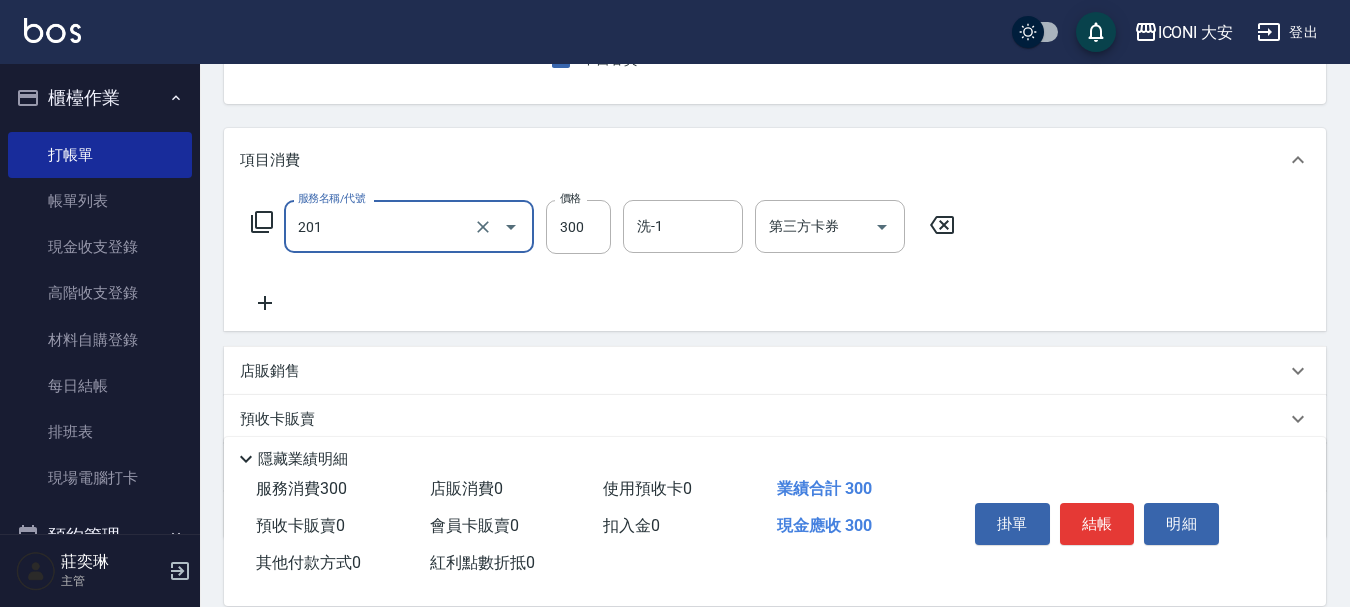 type on "[LAST].[LAST]　([PHONE])" 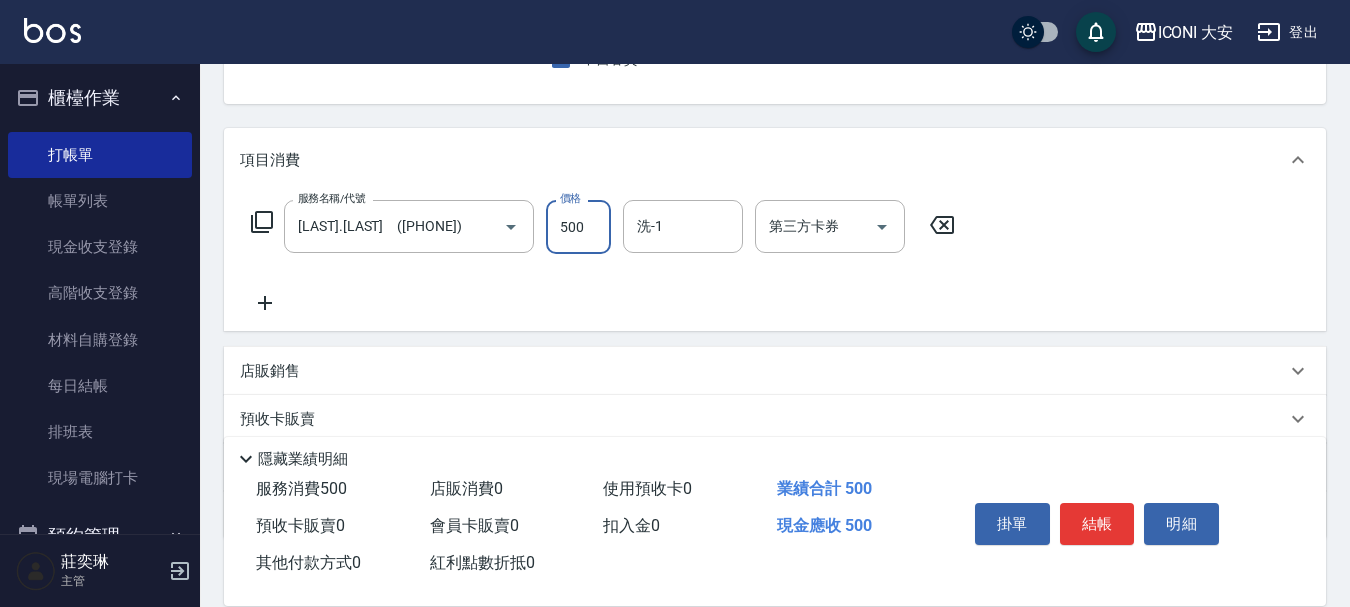 type on "500" 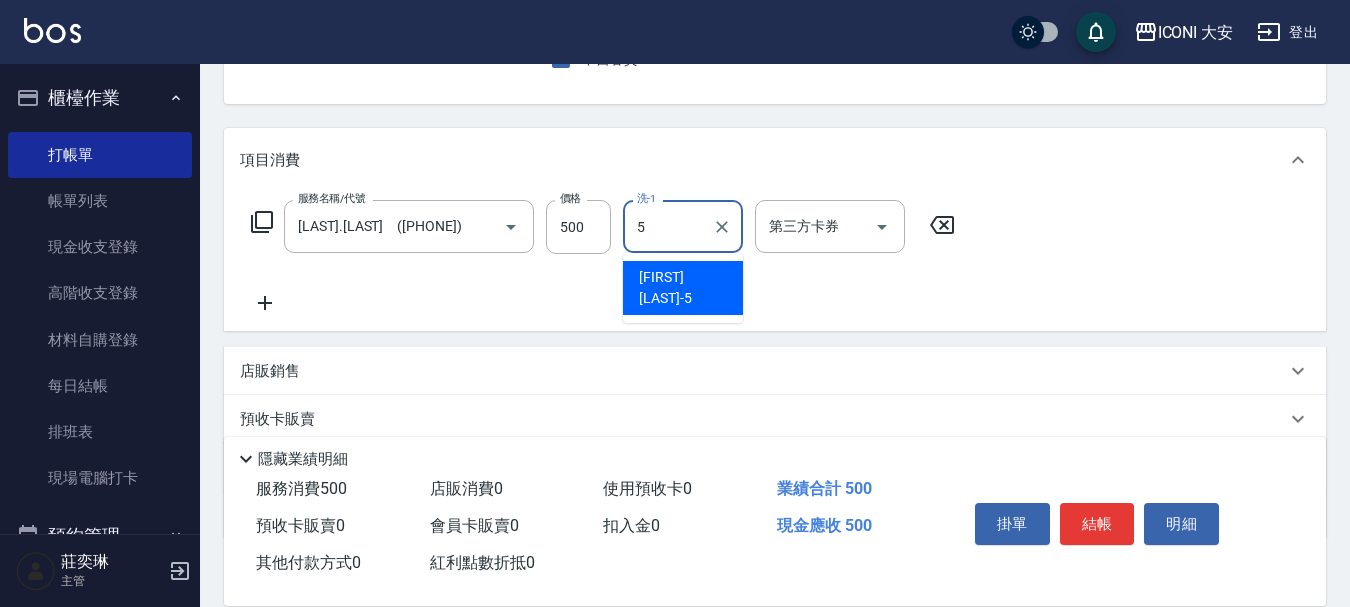 type on "[FIRST][LAST]-[PHONE]" 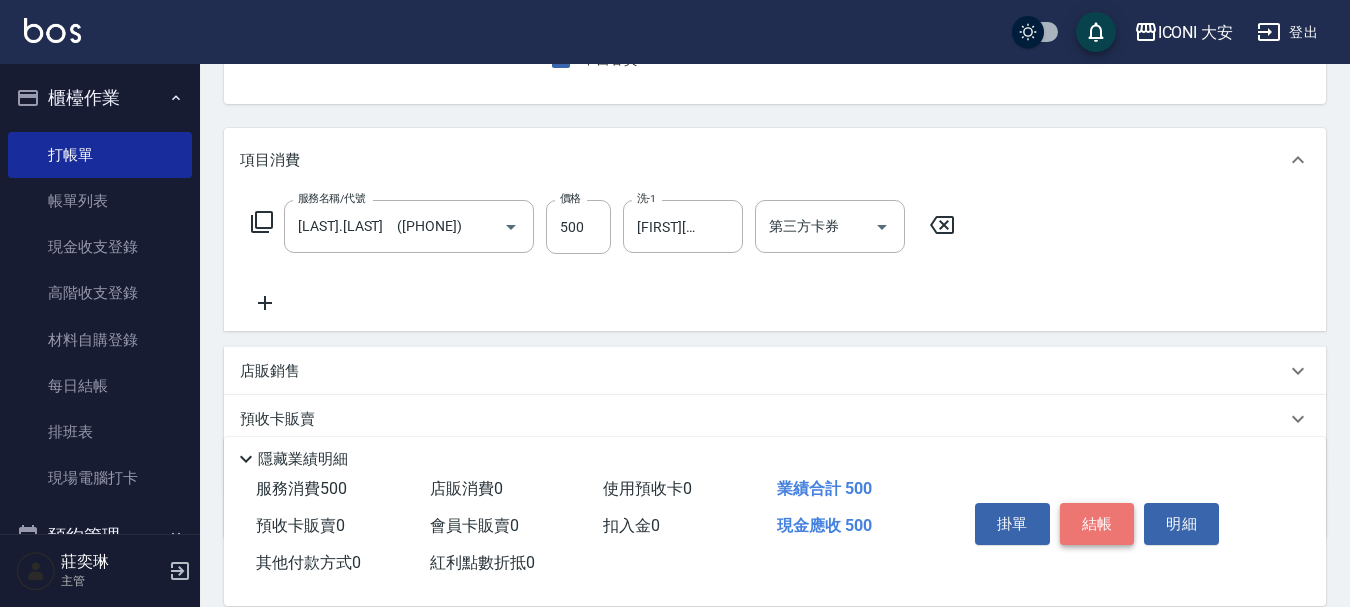 click on "結帳" at bounding box center (1097, 524) 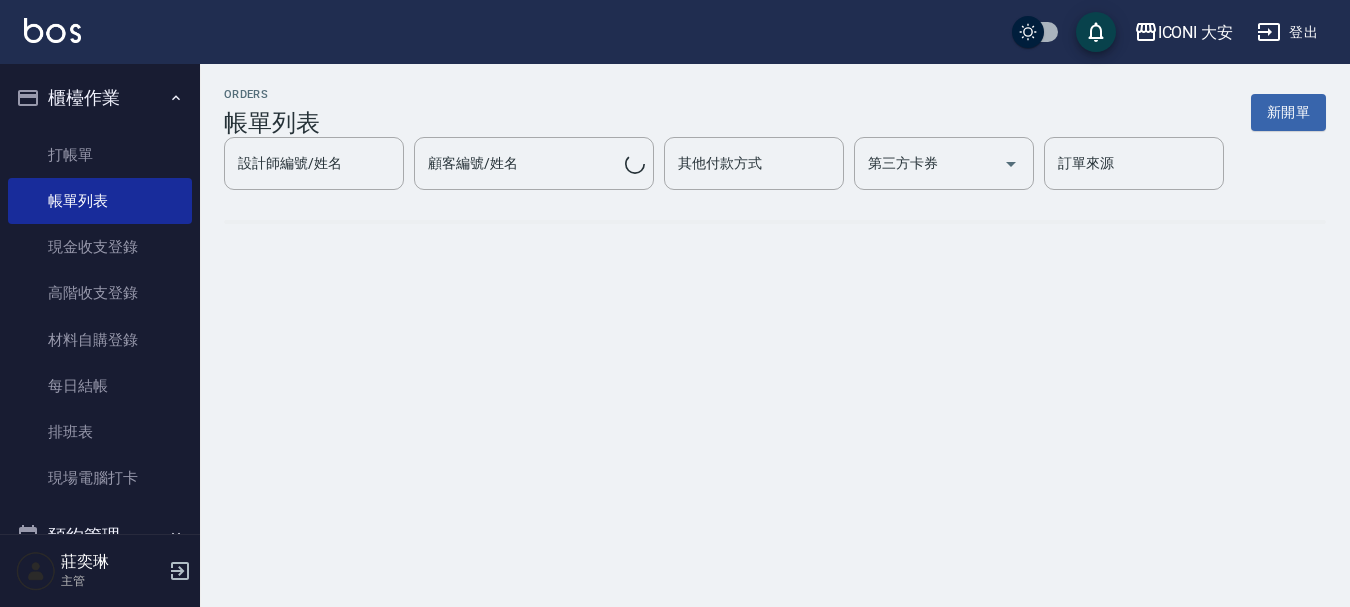 scroll, scrollTop: 0, scrollLeft: 0, axis: both 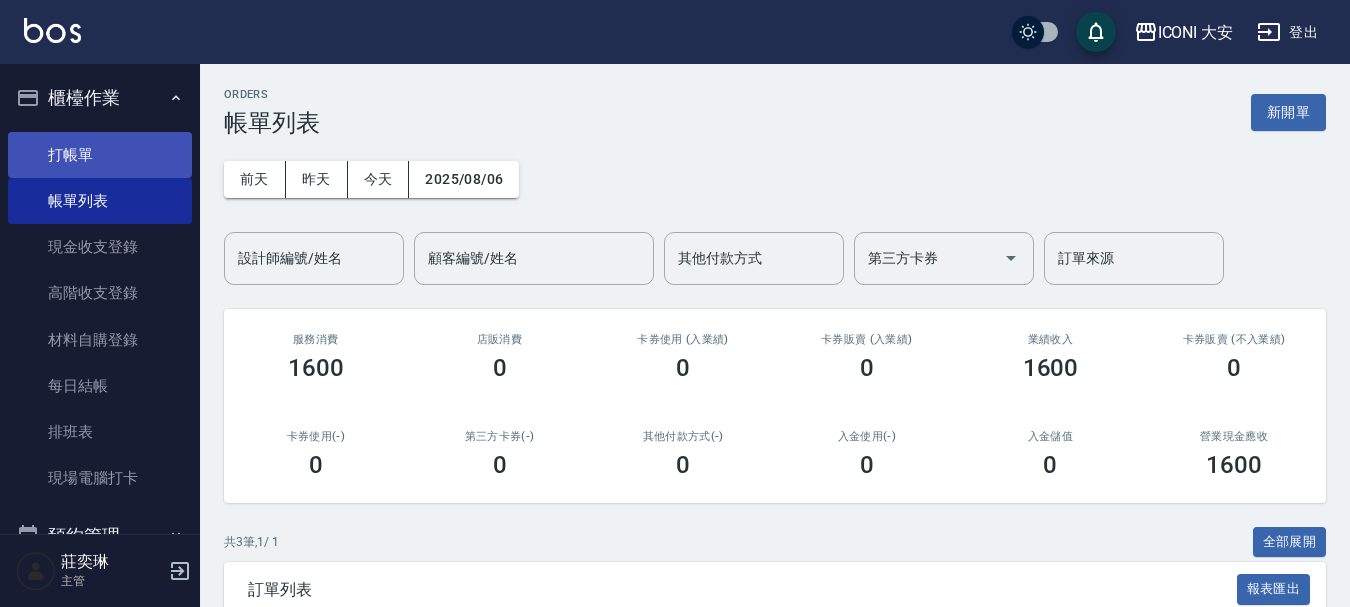 click on "打帳單" at bounding box center (100, 155) 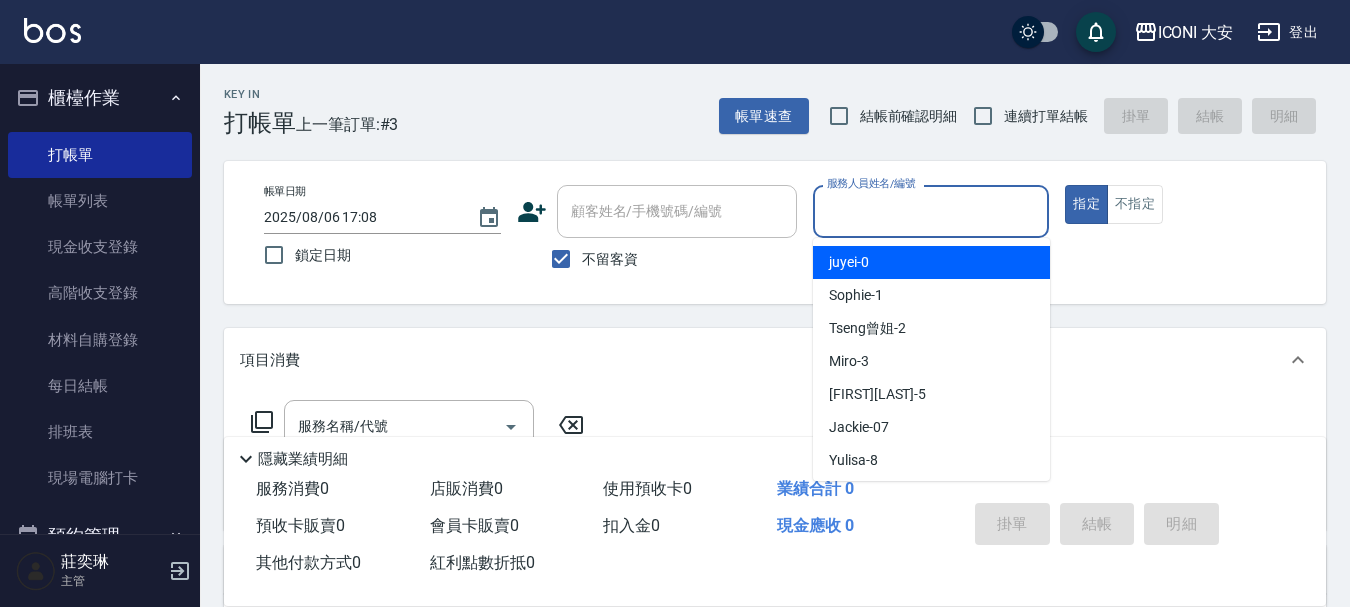click on "服務人員姓名/編號" at bounding box center [931, 211] 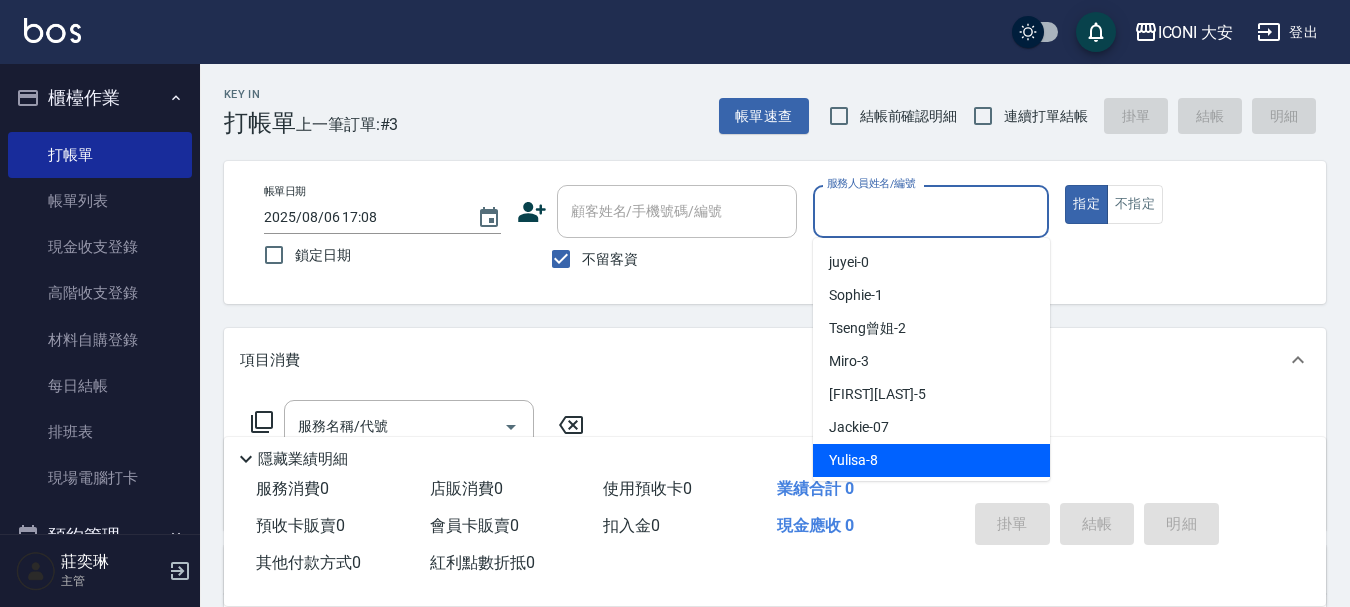 click on "Yulisa -8" at bounding box center (853, 460) 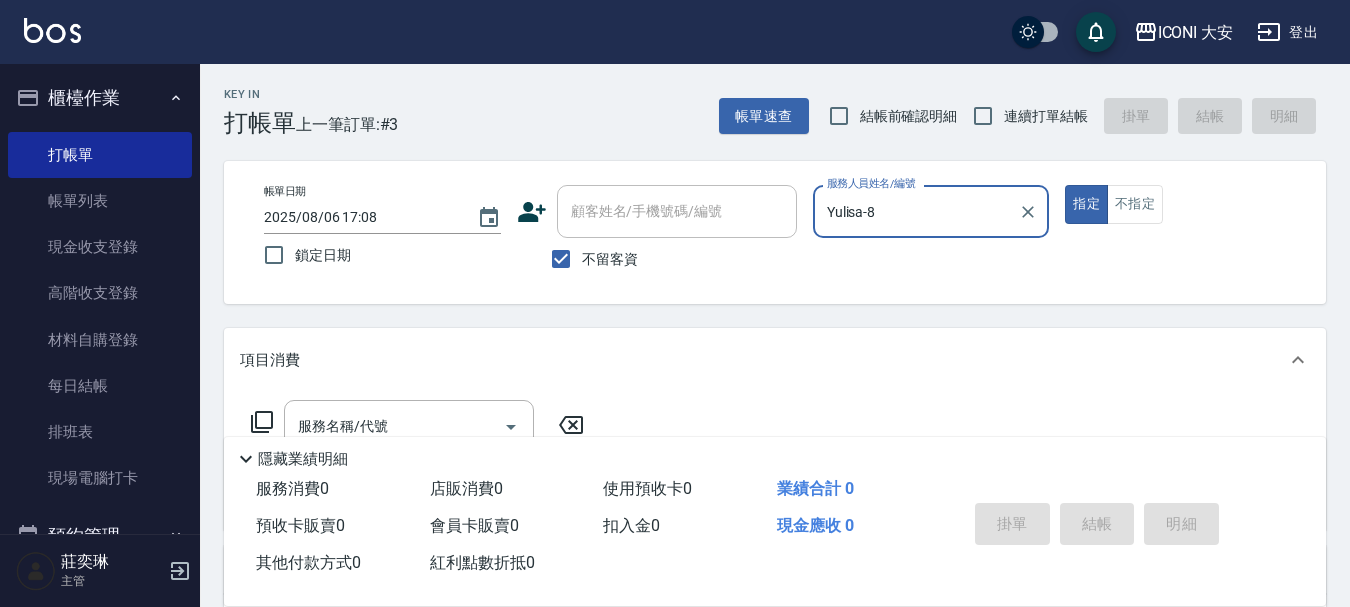 scroll, scrollTop: 100, scrollLeft: 0, axis: vertical 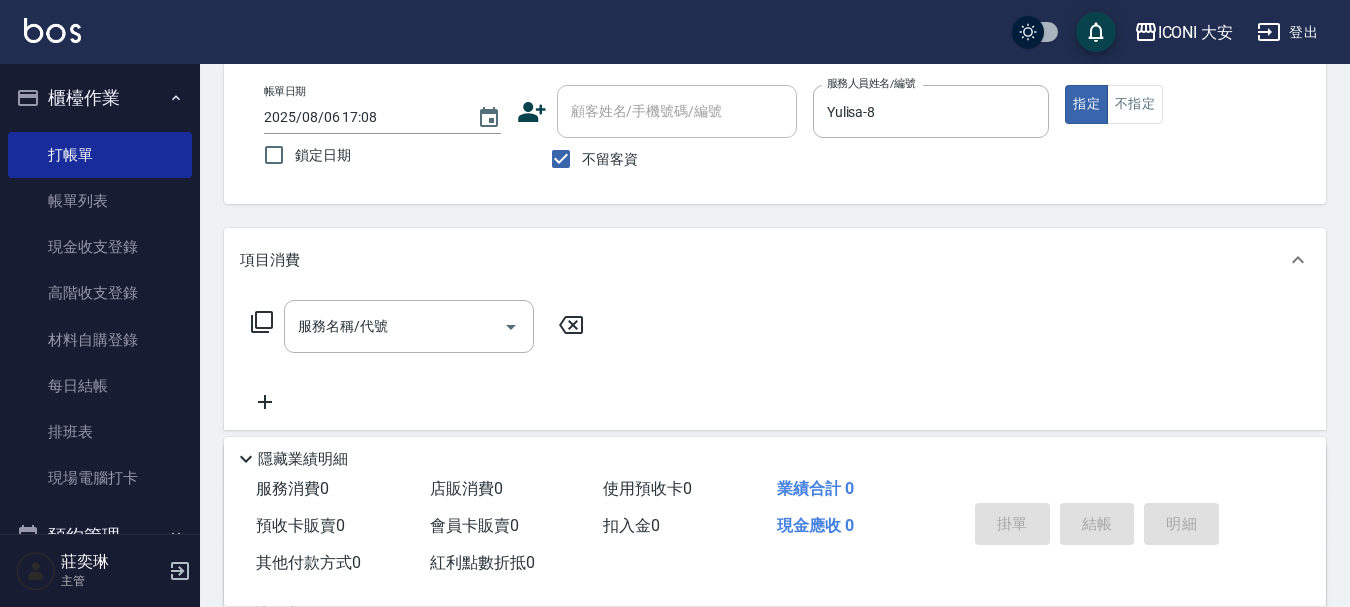 click 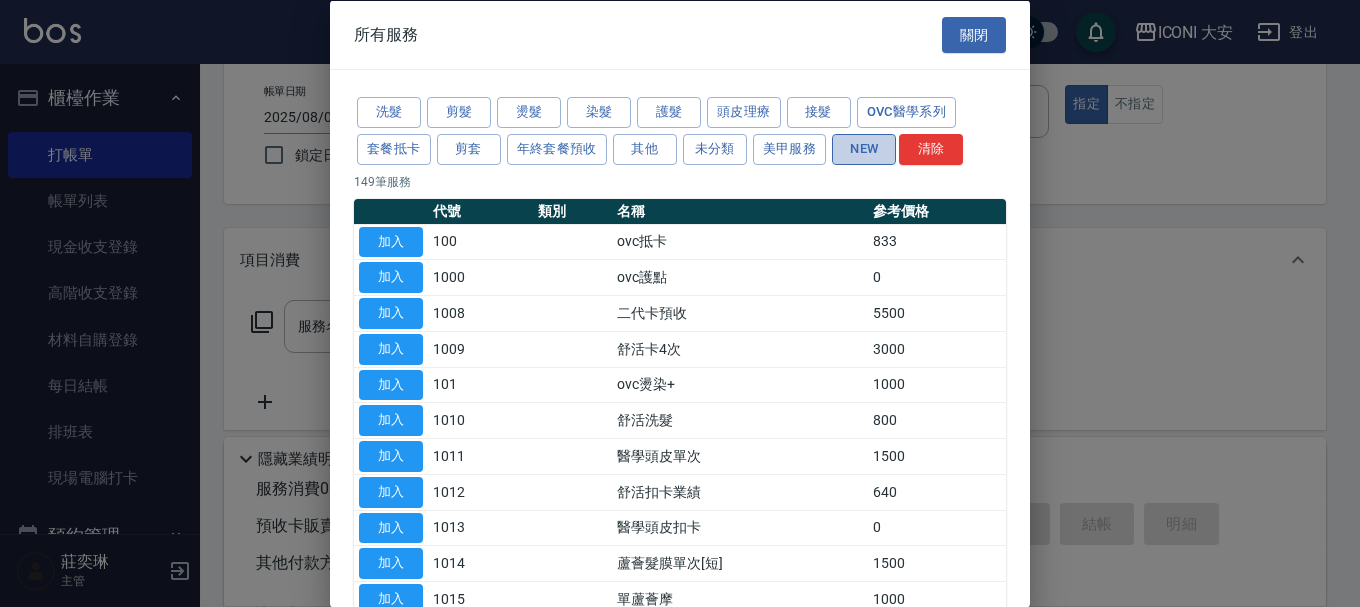 click on "NEW" at bounding box center (864, 148) 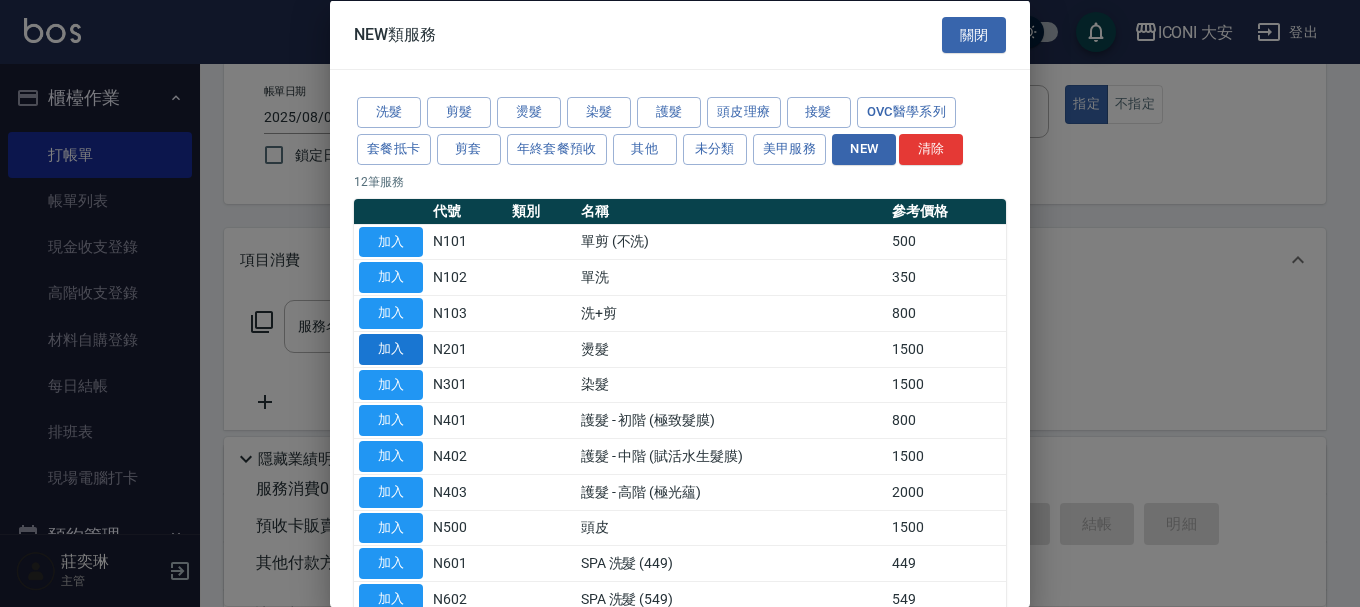 click on "加入" at bounding box center [391, 348] 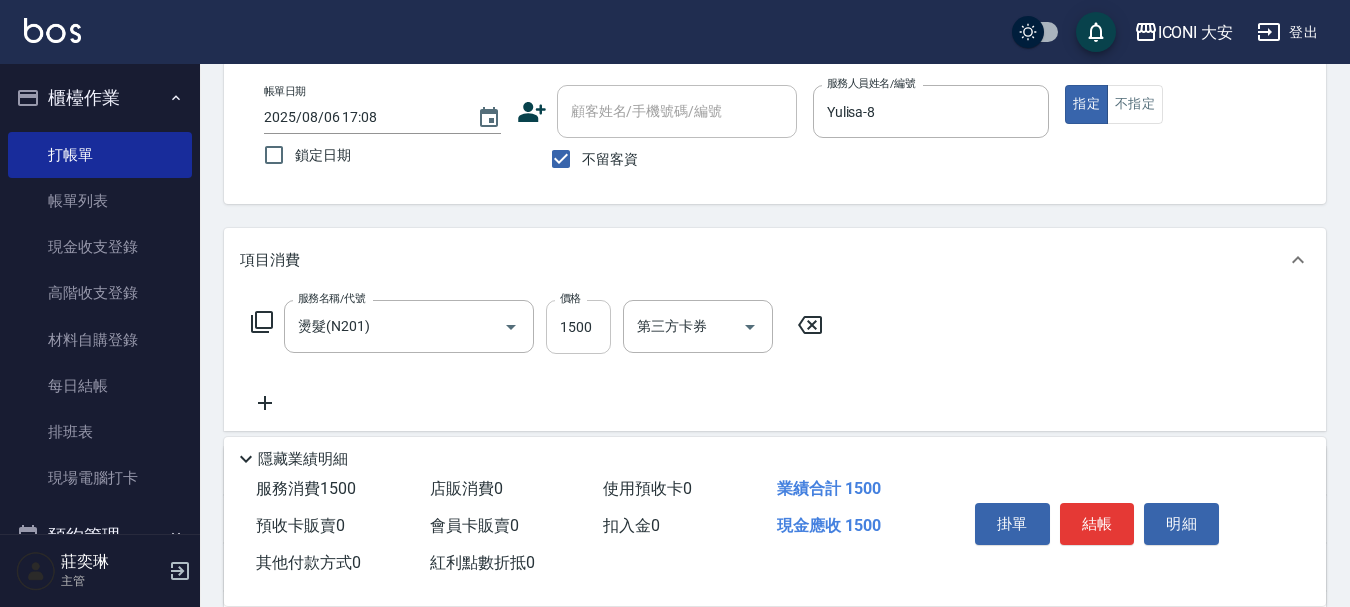 click on "1500" at bounding box center [578, 327] 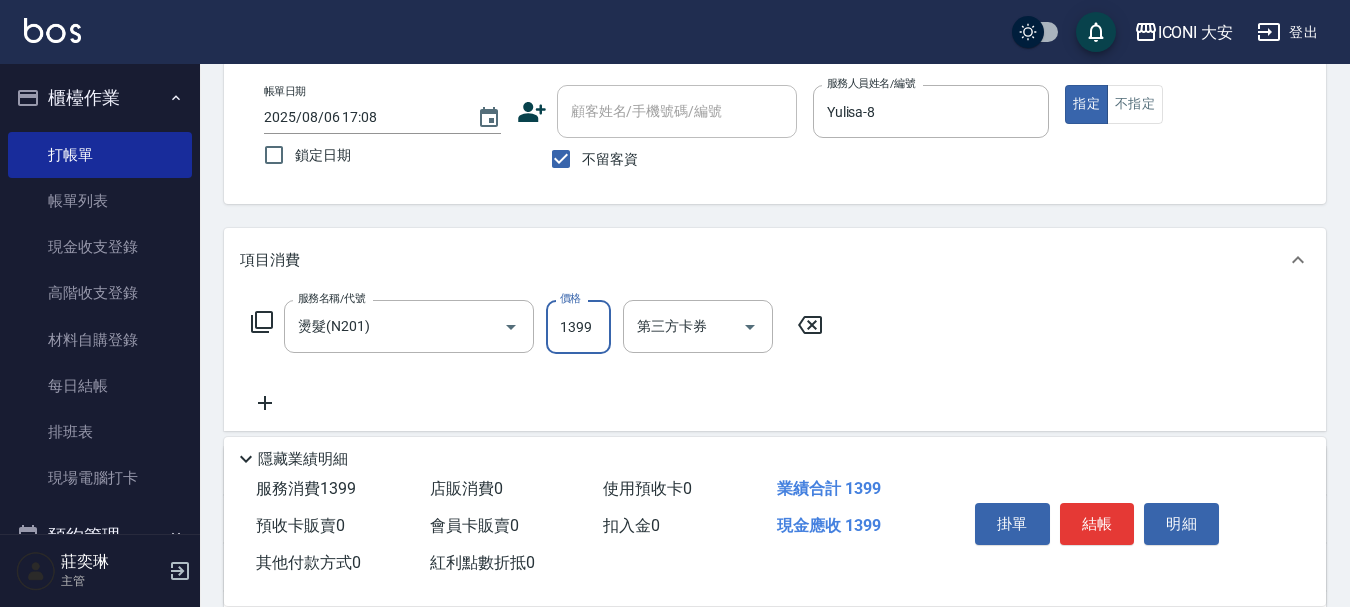 type on "1399" 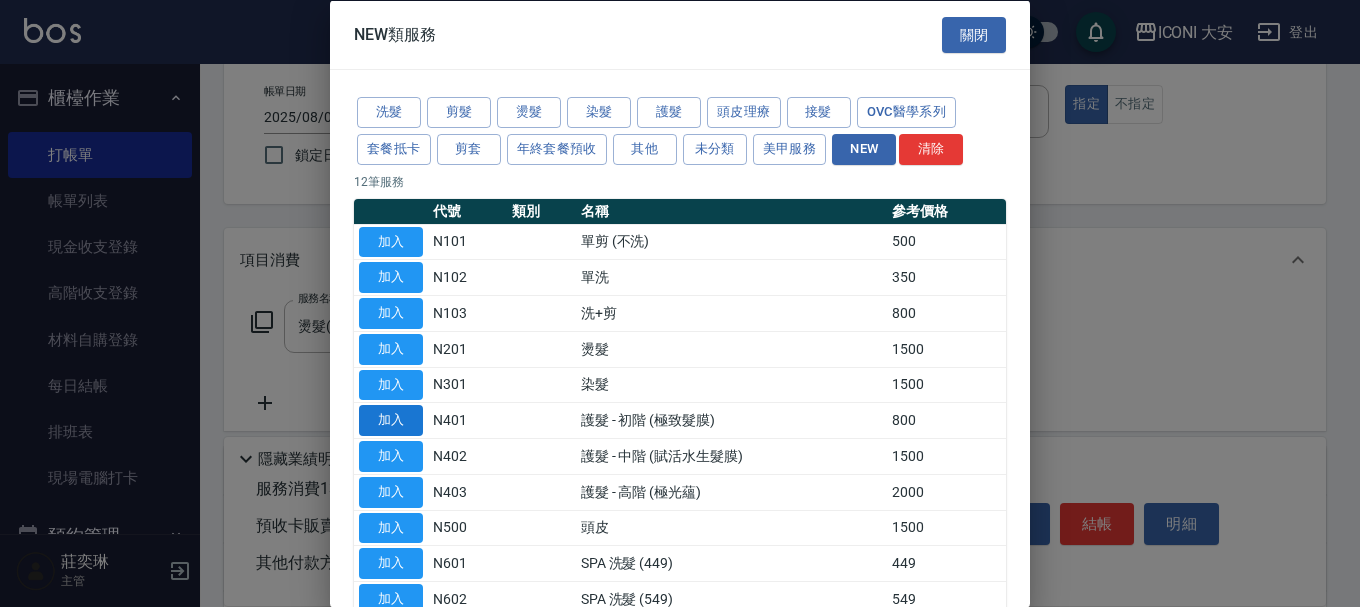 click on "加入" at bounding box center (391, 420) 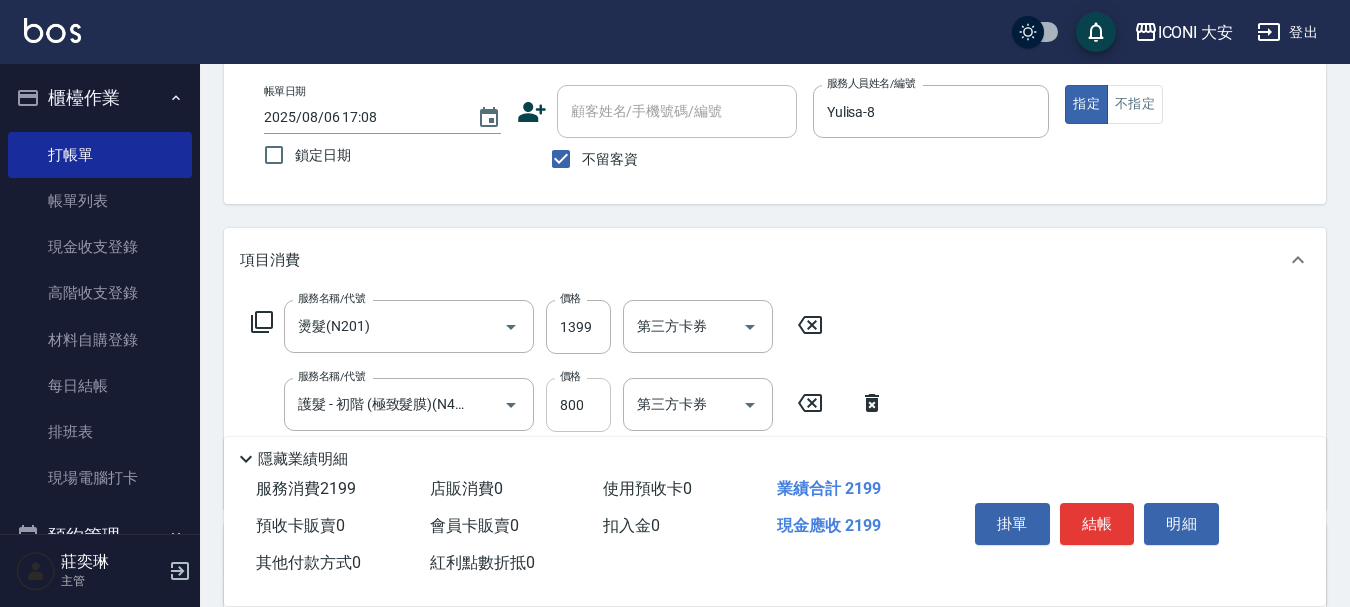 click on "800" at bounding box center [578, 405] 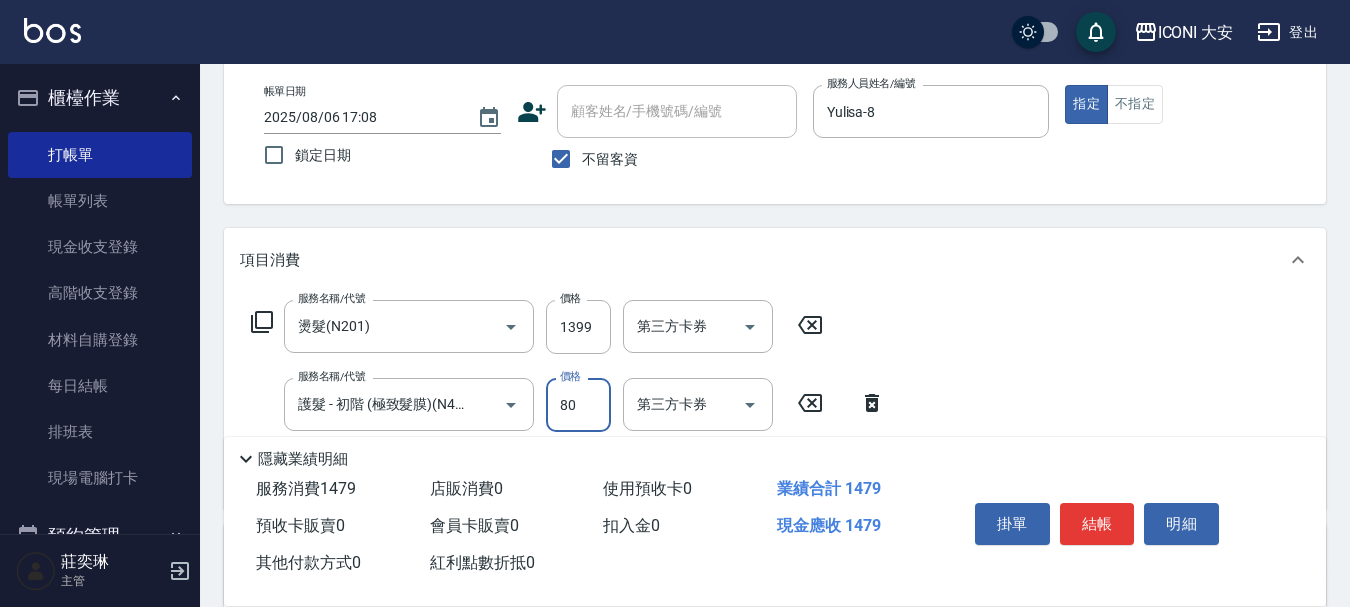 click on "80" at bounding box center (578, 405) 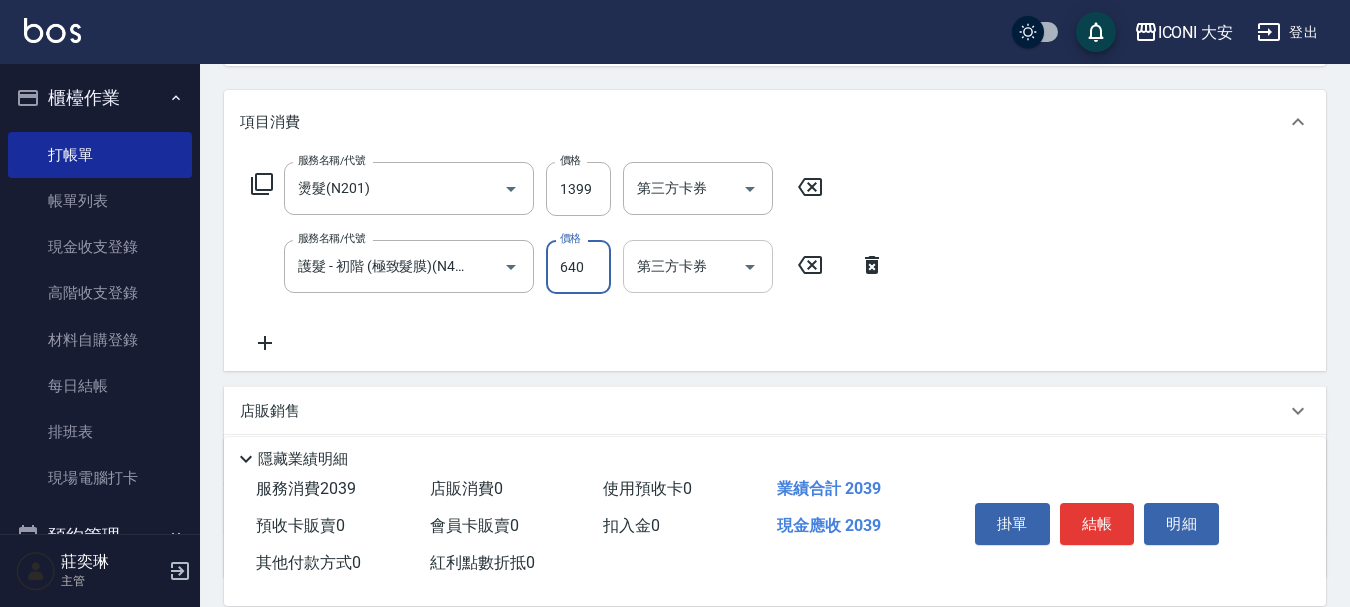 scroll, scrollTop: 300, scrollLeft: 0, axis: vertical 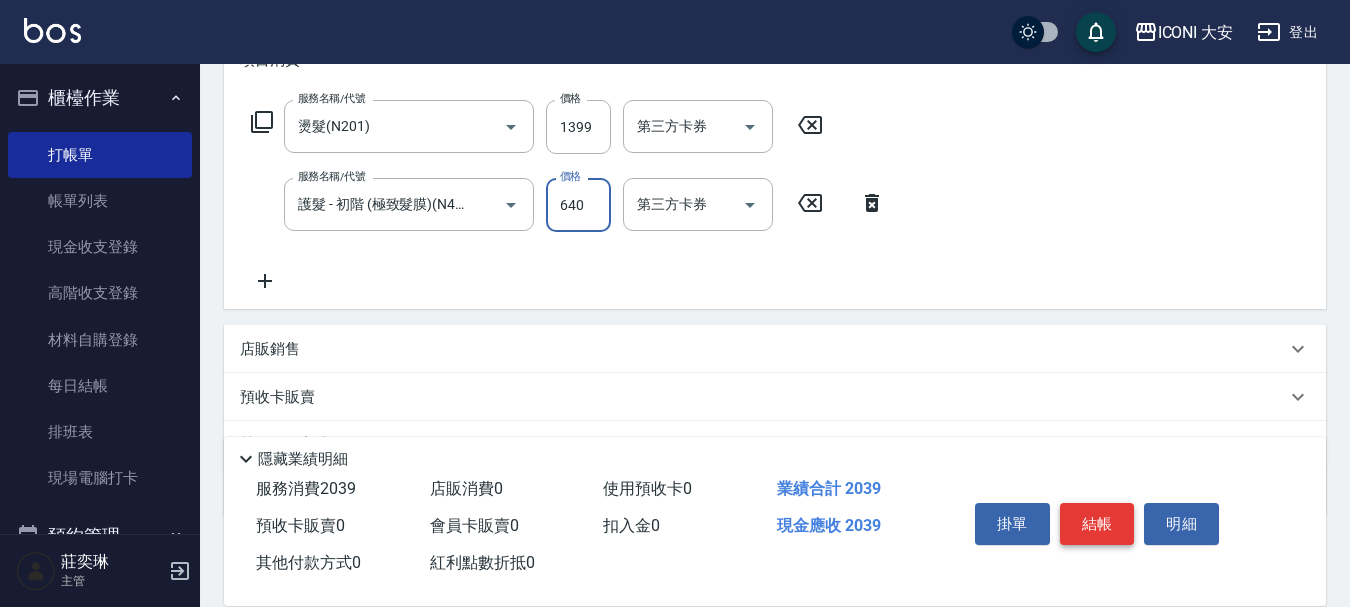 type on "640" 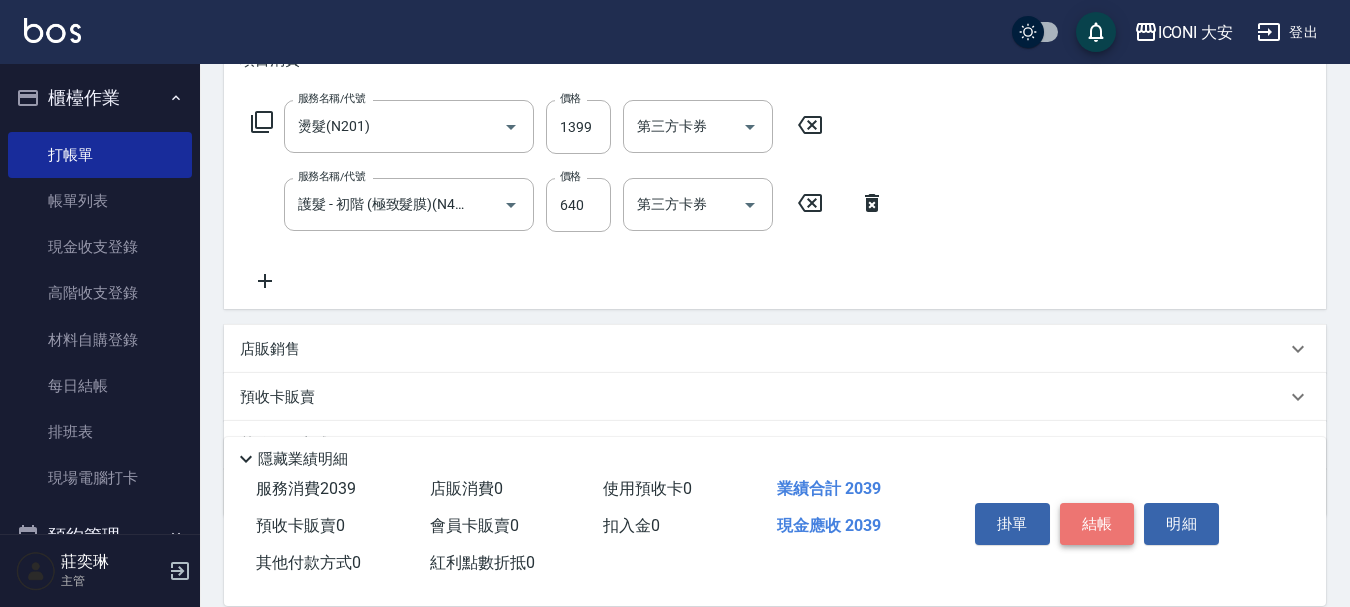 click on "結帳" at bounding box center (1097, 524) 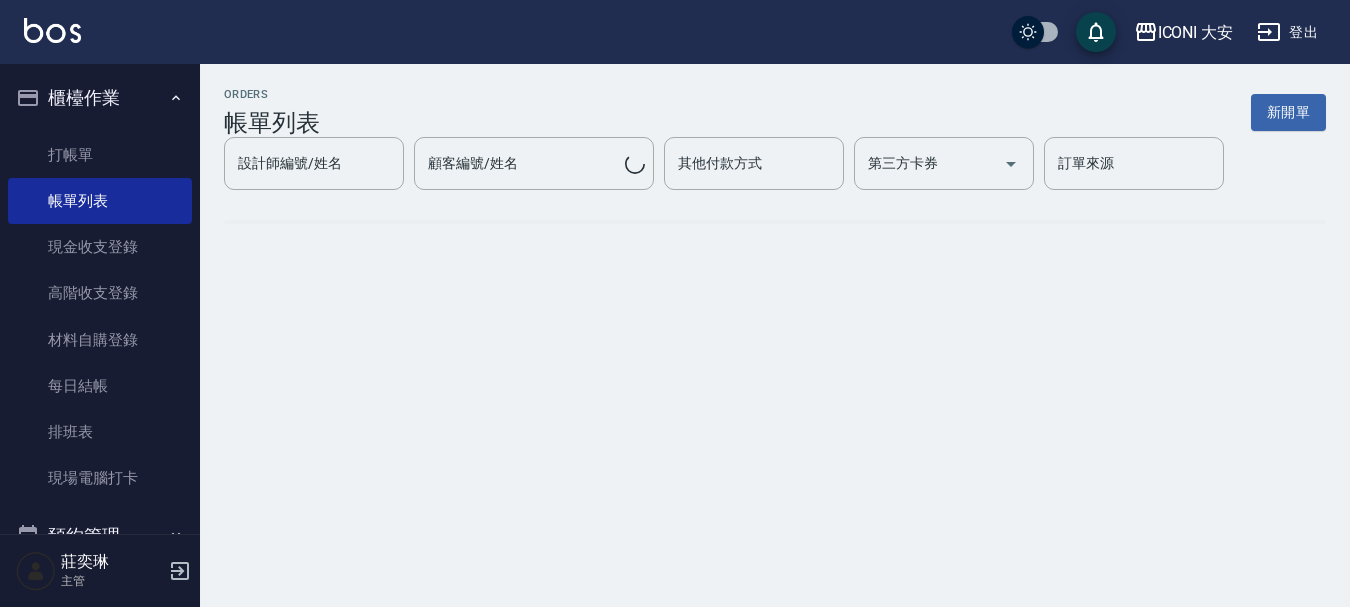 scroll, scrollTop: 0, scrollLeft: 0, axis: both 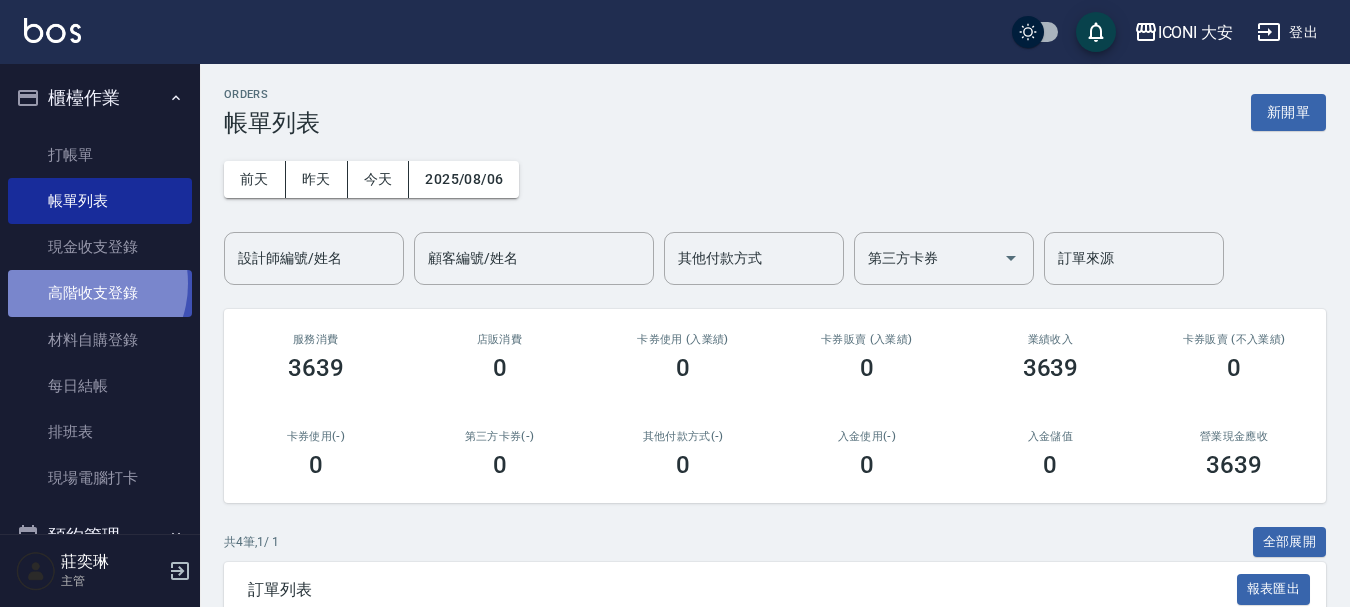 click on "高階收支登錄" at bounding box center [100, 293] 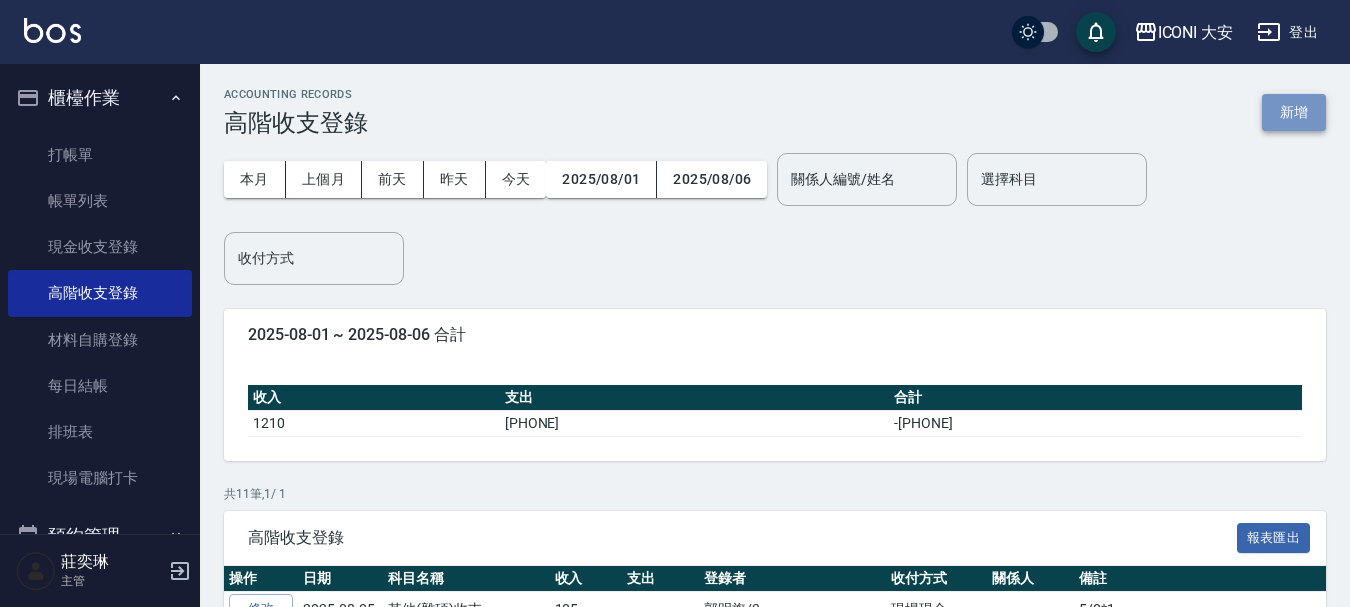 click on "新增" at bounding box center (1294, 112) 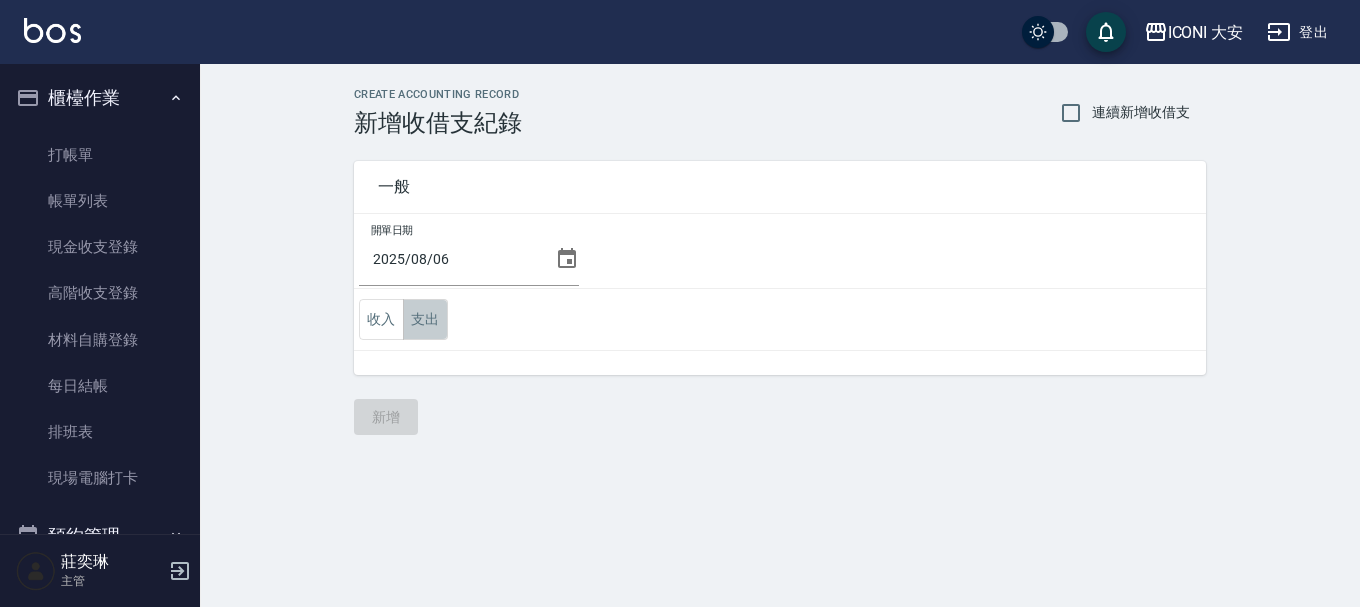 click on "支出" at bounding box center [425, 319] 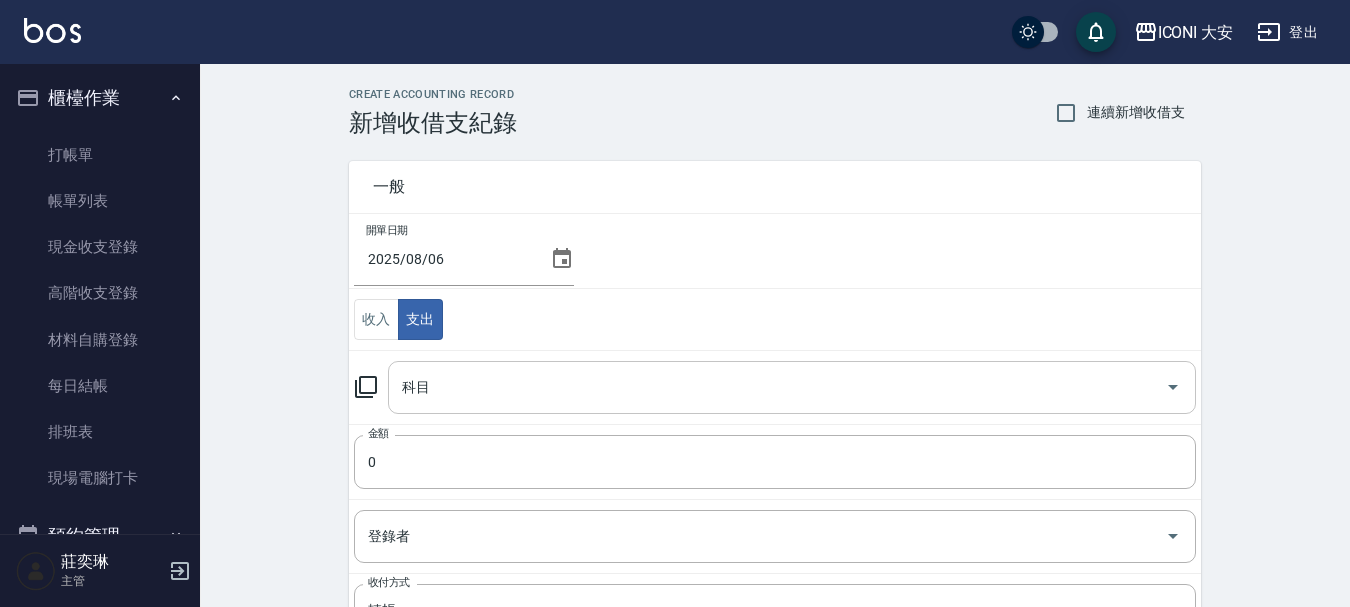 click on "科目" at bounding box center (777, 387) 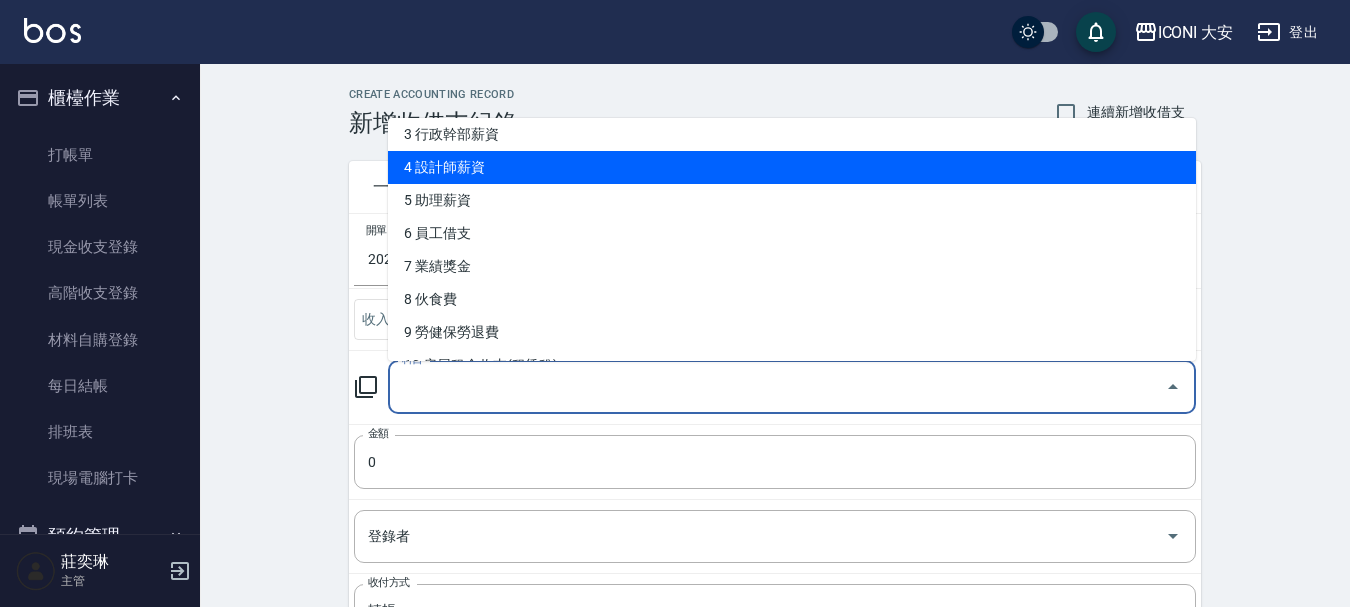 scroll, scrollTop: 200, scrollLeft: 0, axis: vertical 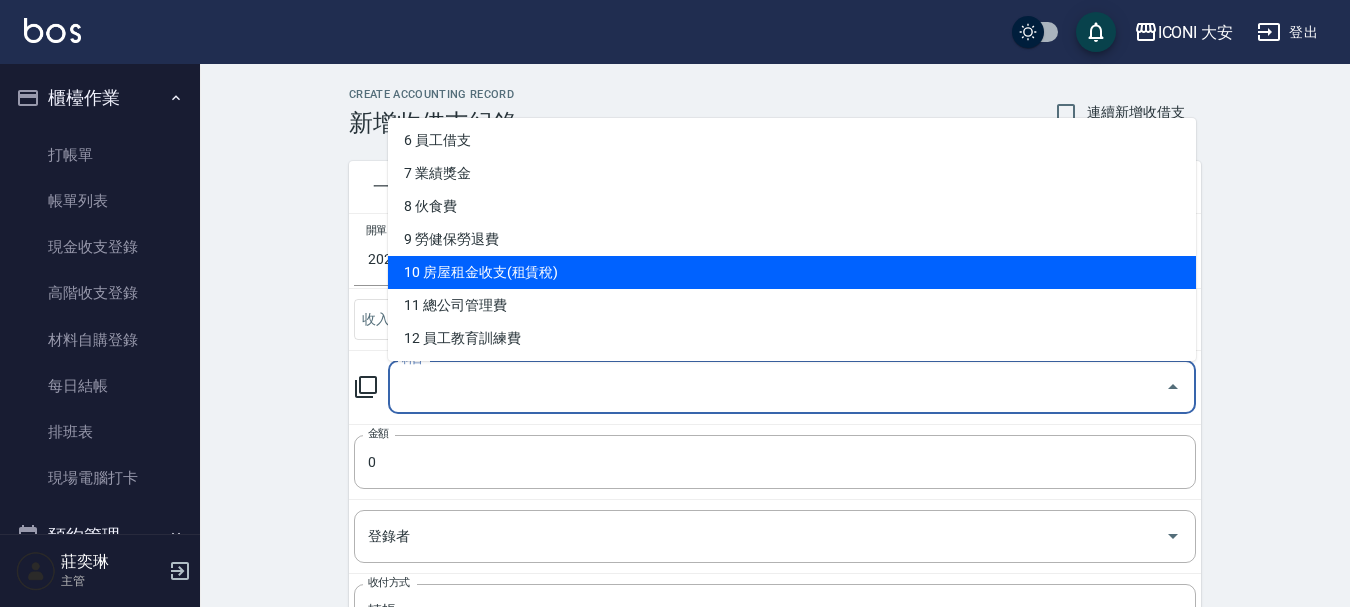 click on "10 房屋租金收支(租賃稅)" at bounding box center [792, 272] 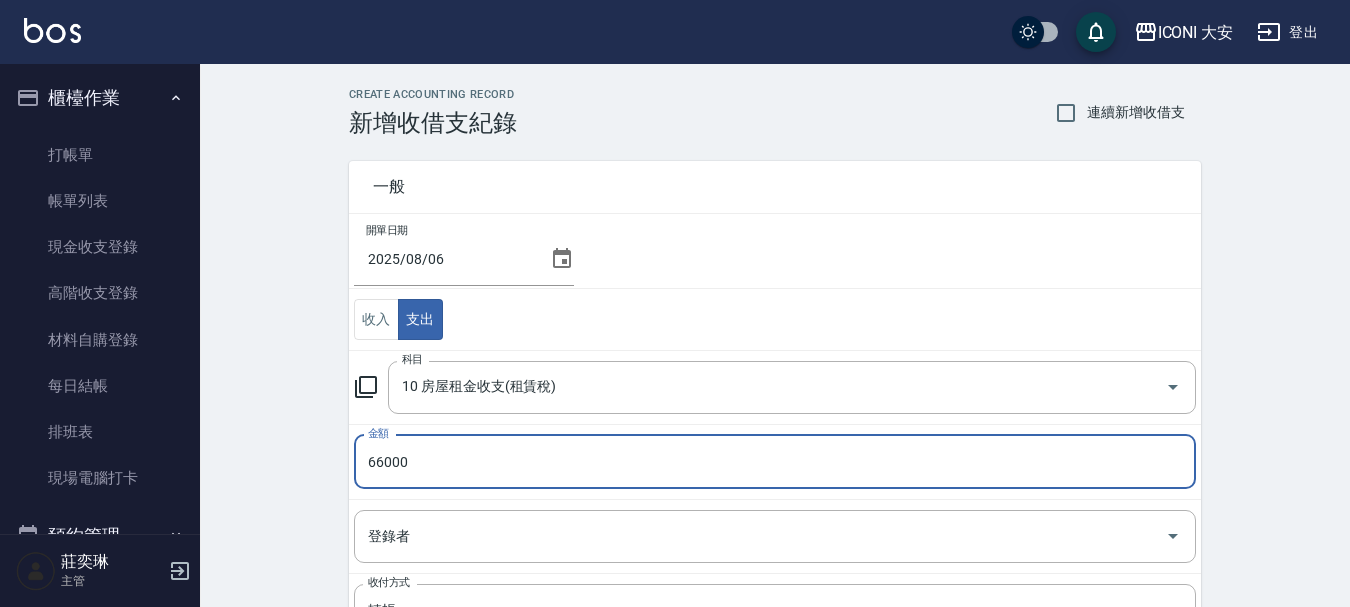 type on "66000" 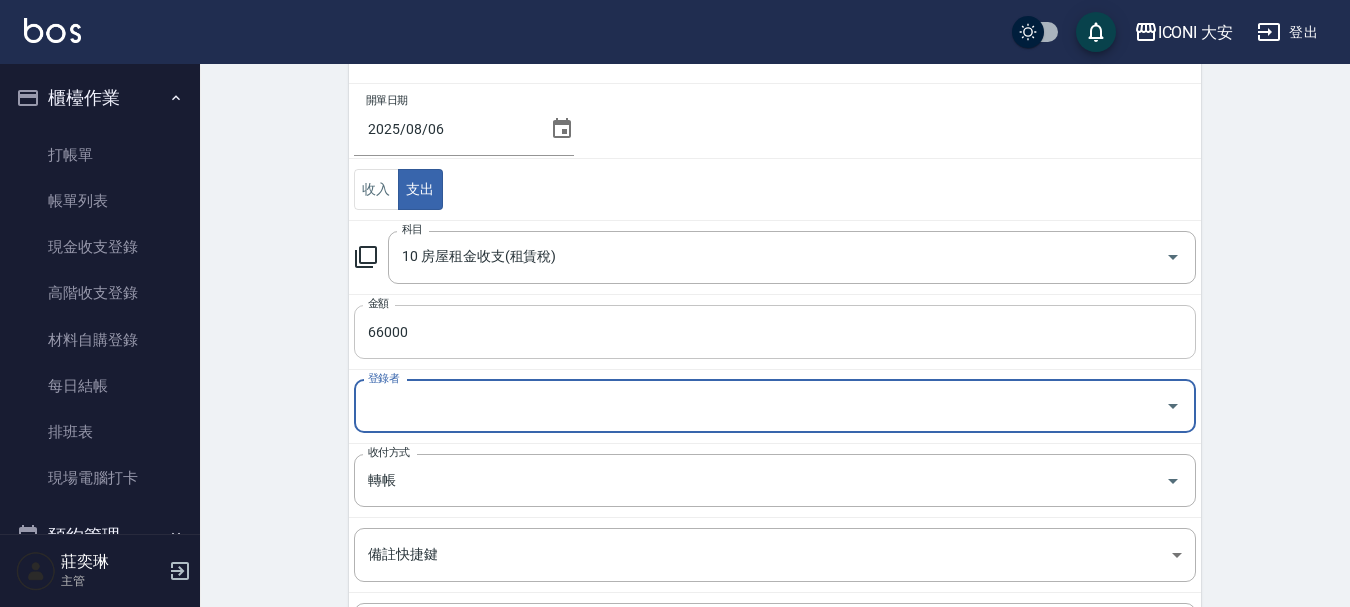scroll, scrollTop: 200, scrollLeft: 0, axis: vertical 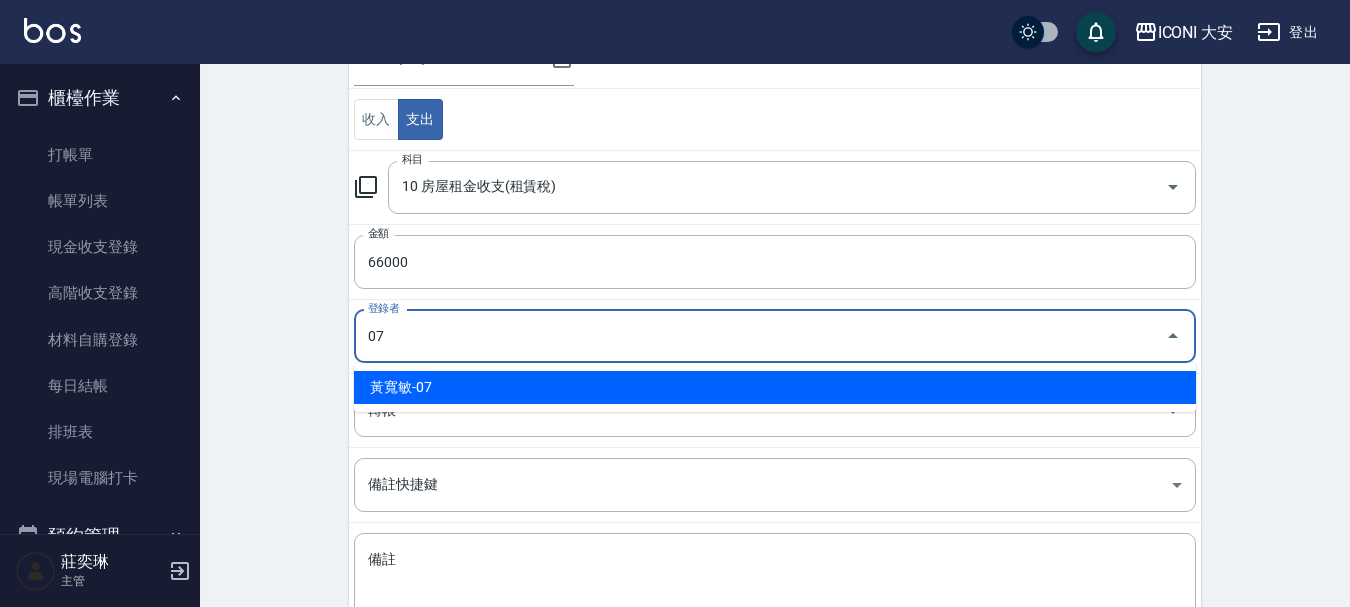 type on "黃寬敏-07" 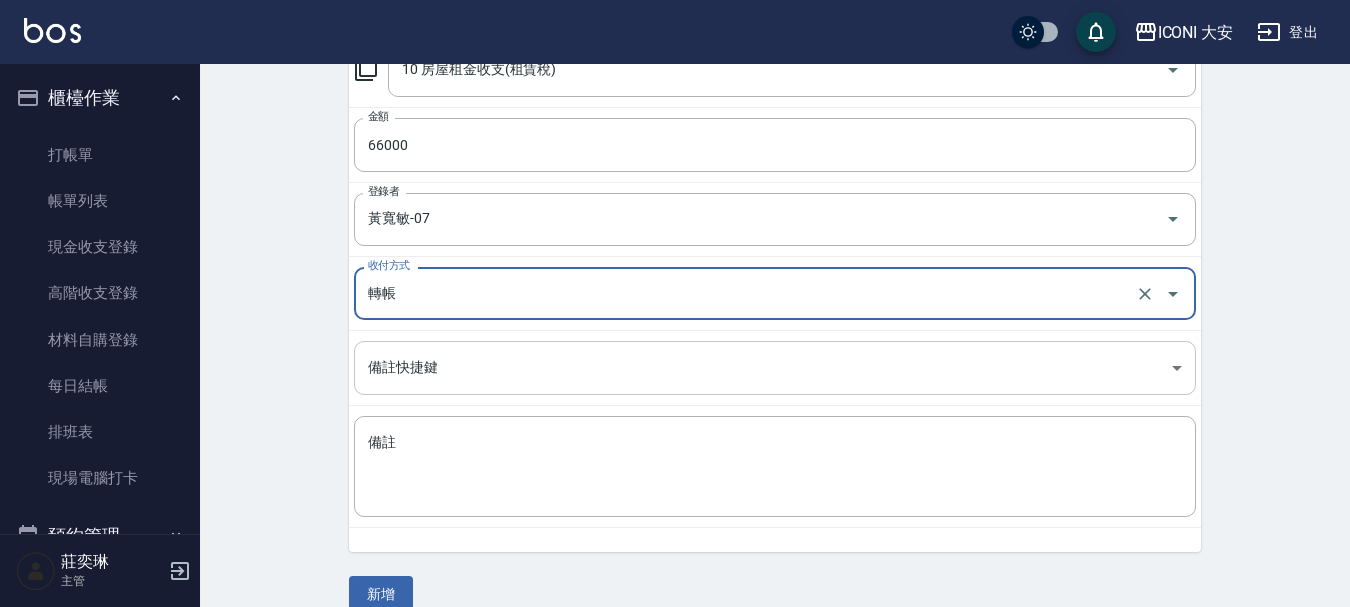 scroll, scrollTop: 347, scrollLeft: 0, axis: vertical 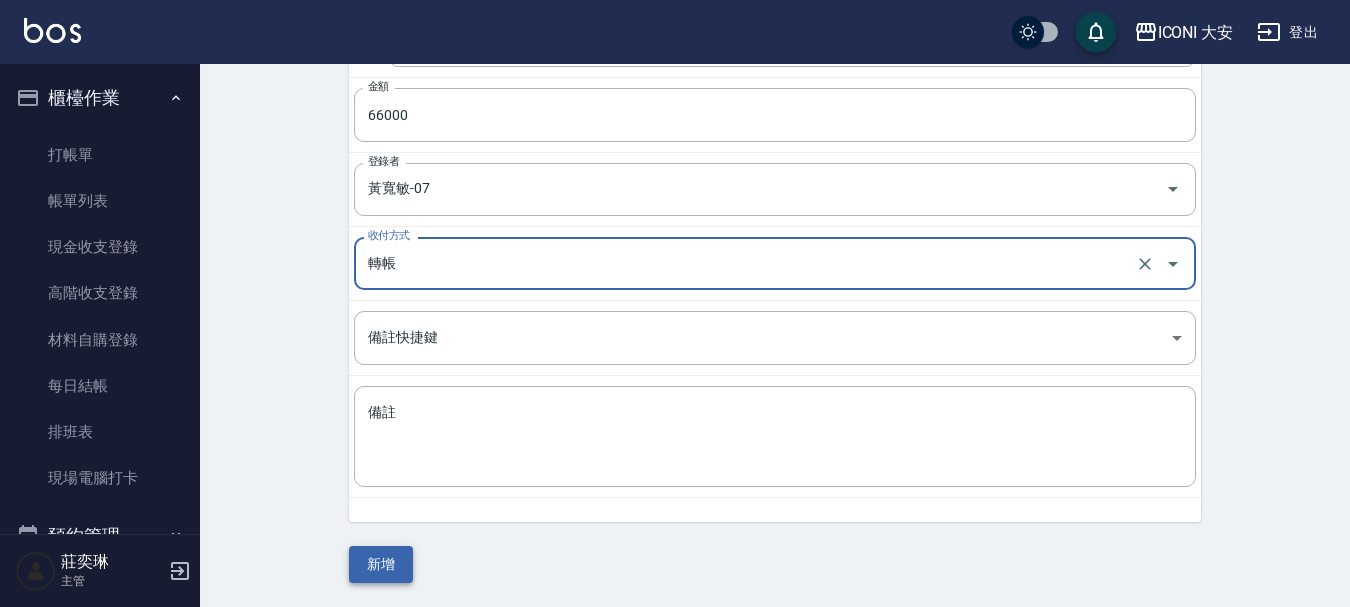 click on "新增" at bounding box center [381, 564] 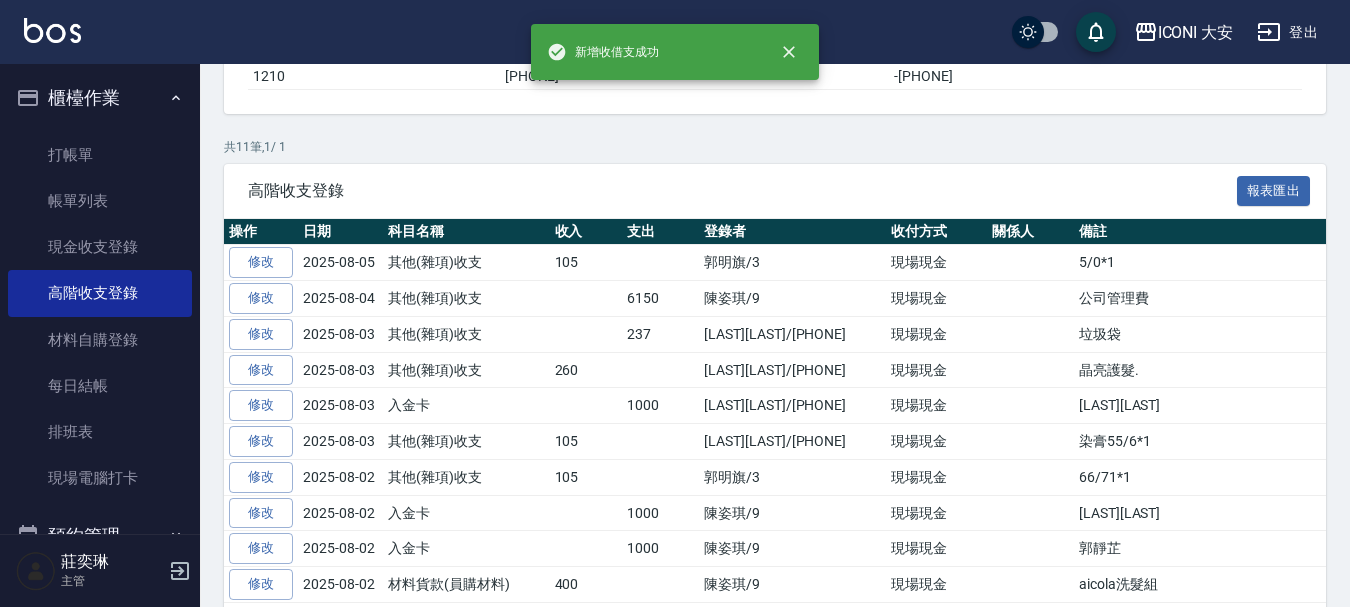 scroll, scrollTop: 0, scrollLeft: 0, axis: both 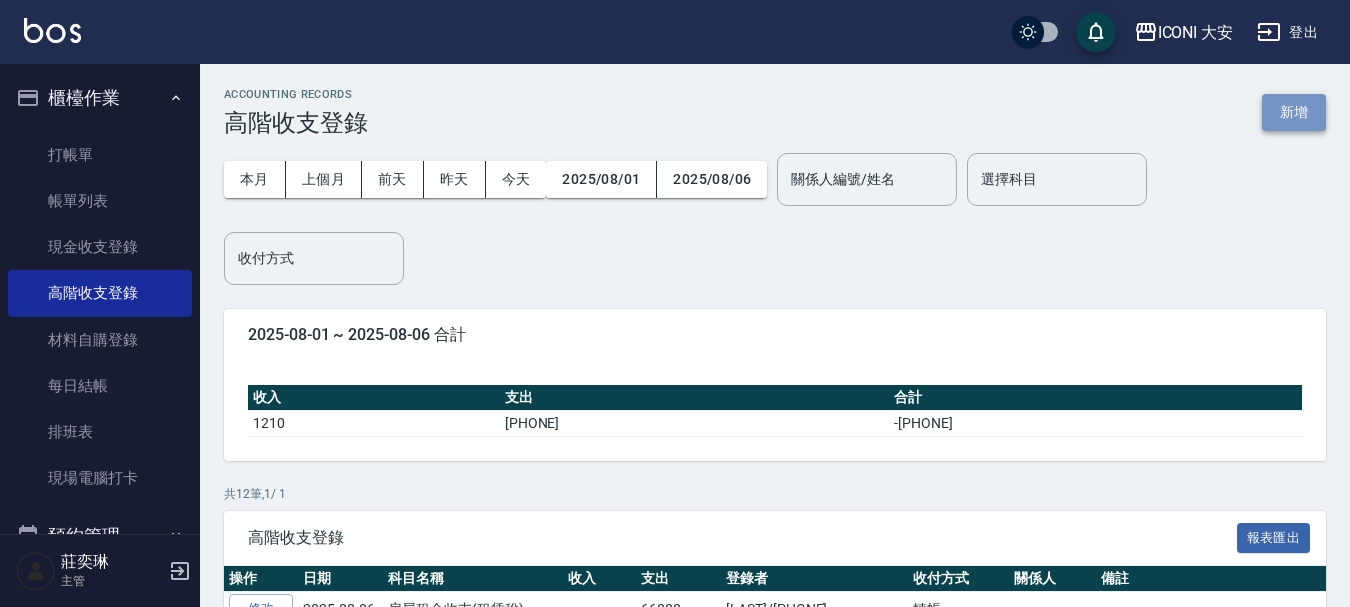 click on "新增" at bounding box center (1294, 112) 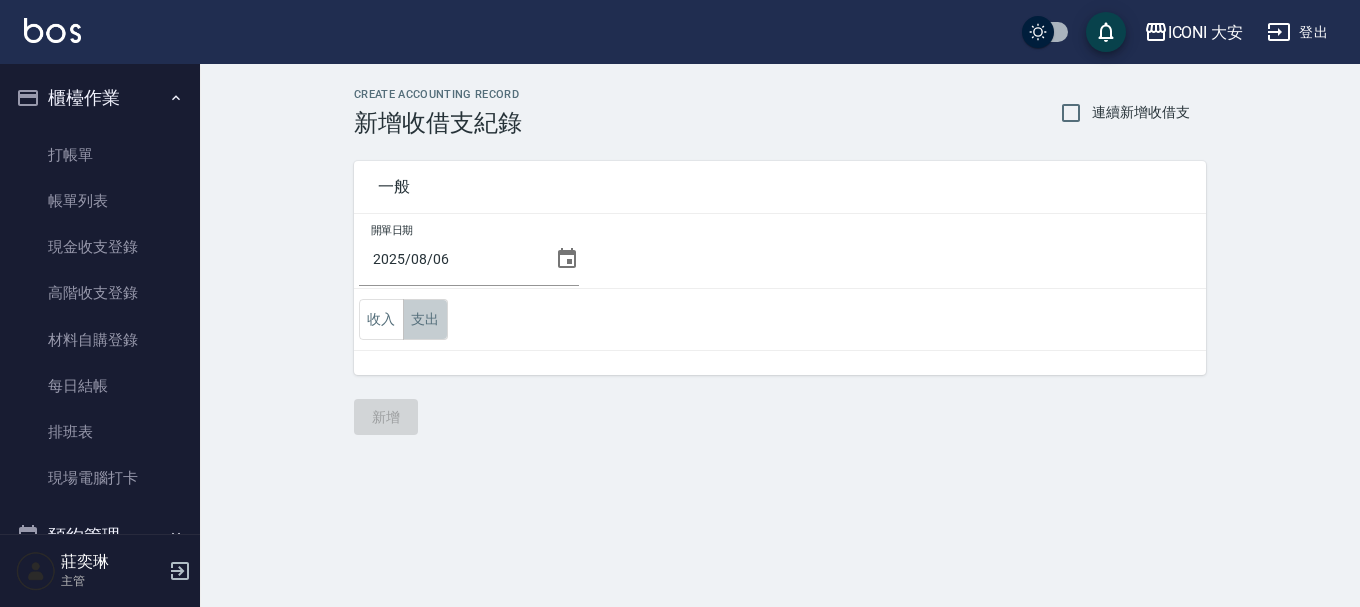 click on "支出" at bounding box center [425, 319] 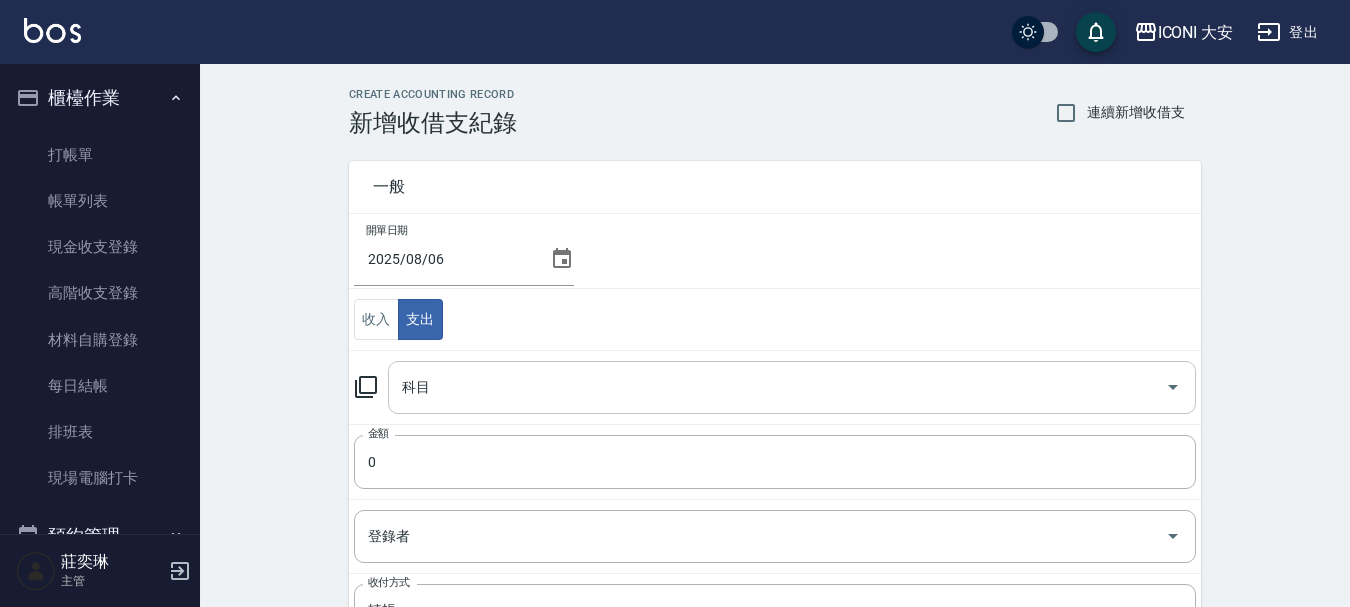 click on "科目" at bounding box center [777, 387] 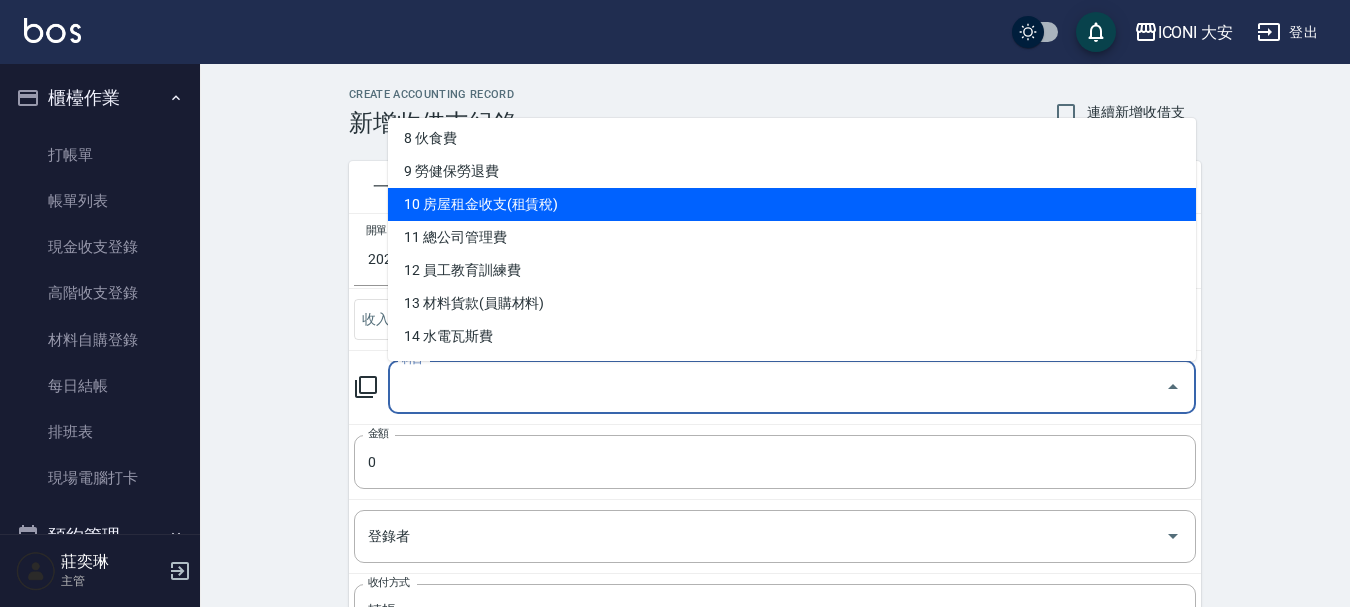 scroll, scrollTop: 400, scrollLeft: 0, axis: vertical 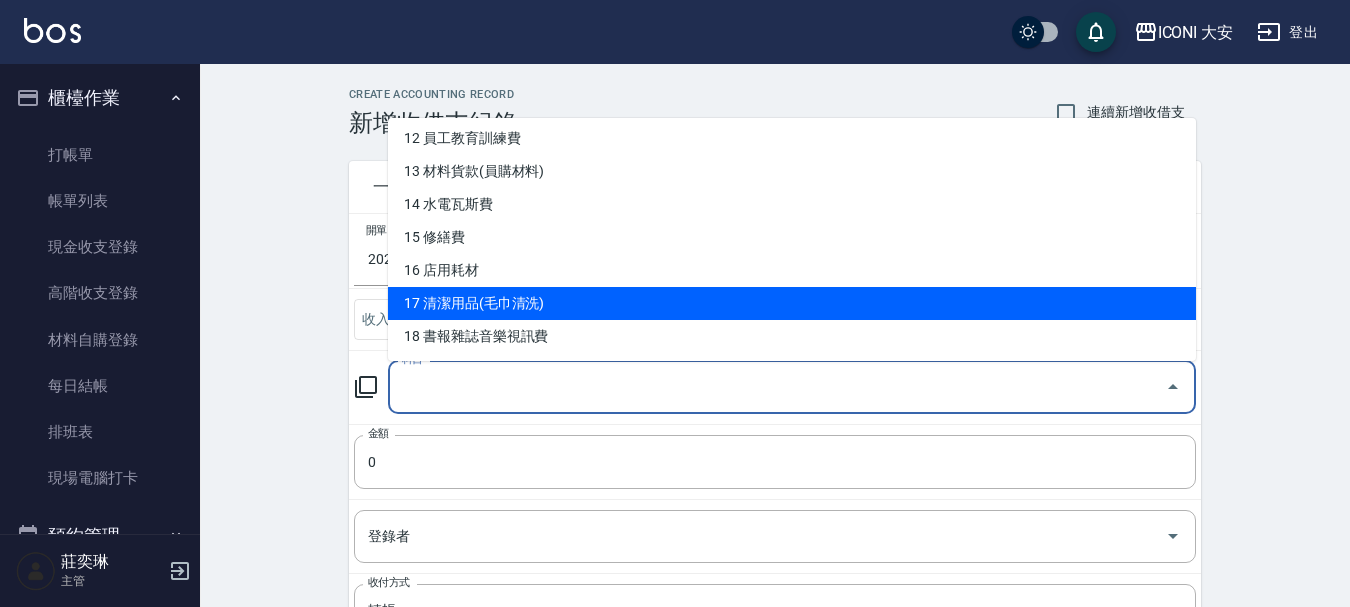 click on "17 清潔用品(毛巾清洗)" at bounding box center (792, 303) 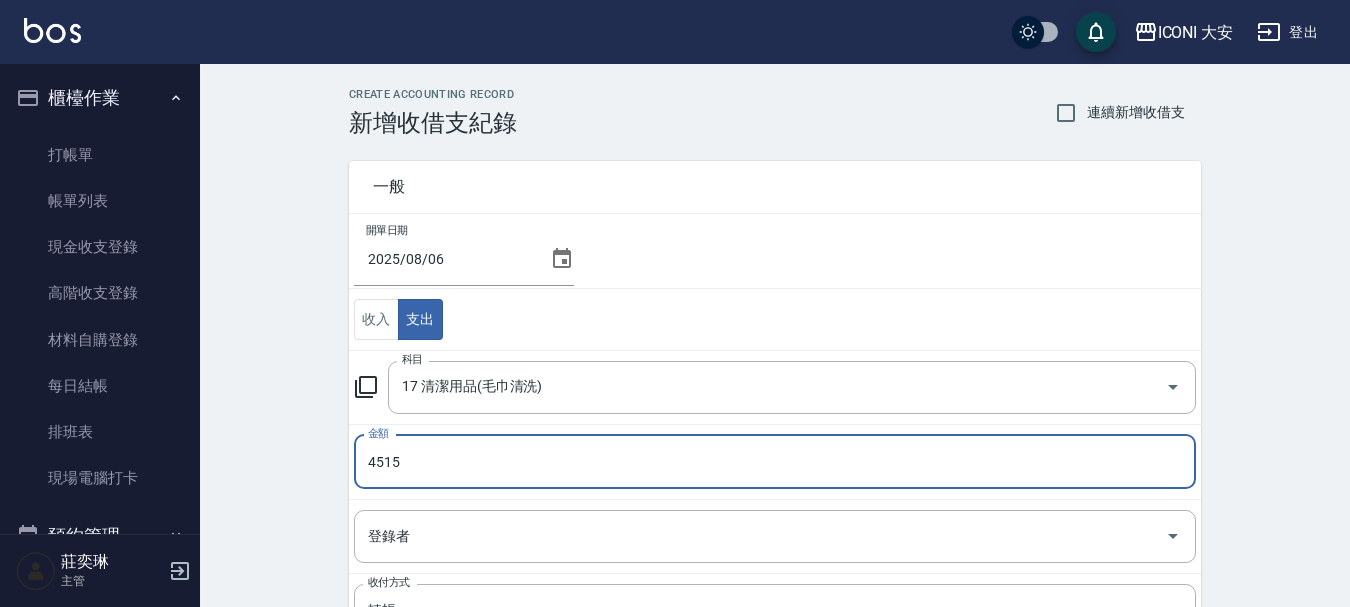 type on "4515" 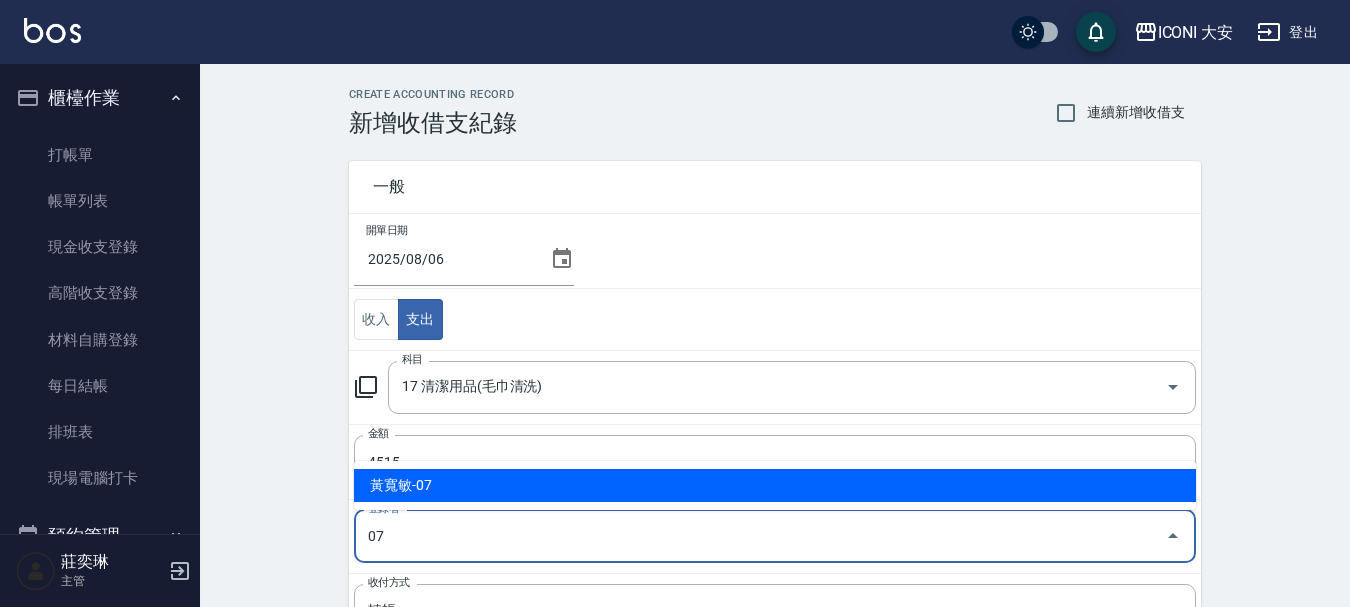 type on "黃寬敏-07" 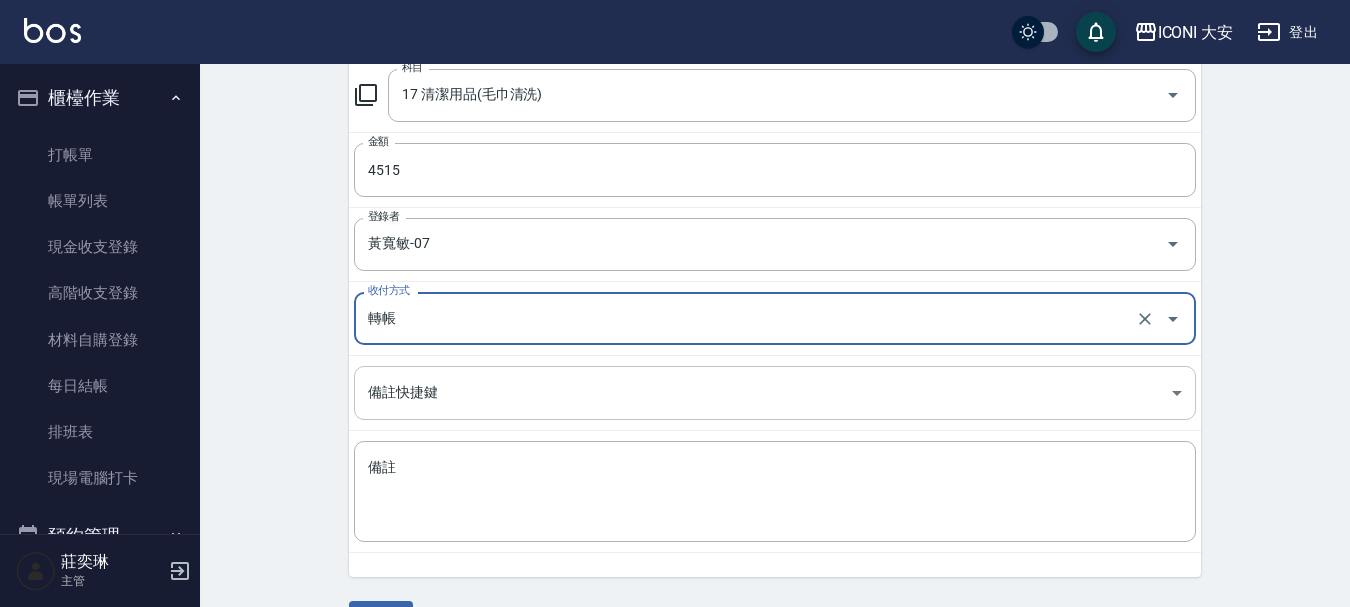 scroll, scrollTop: 321, scrollLeft: 0, axis: vertical 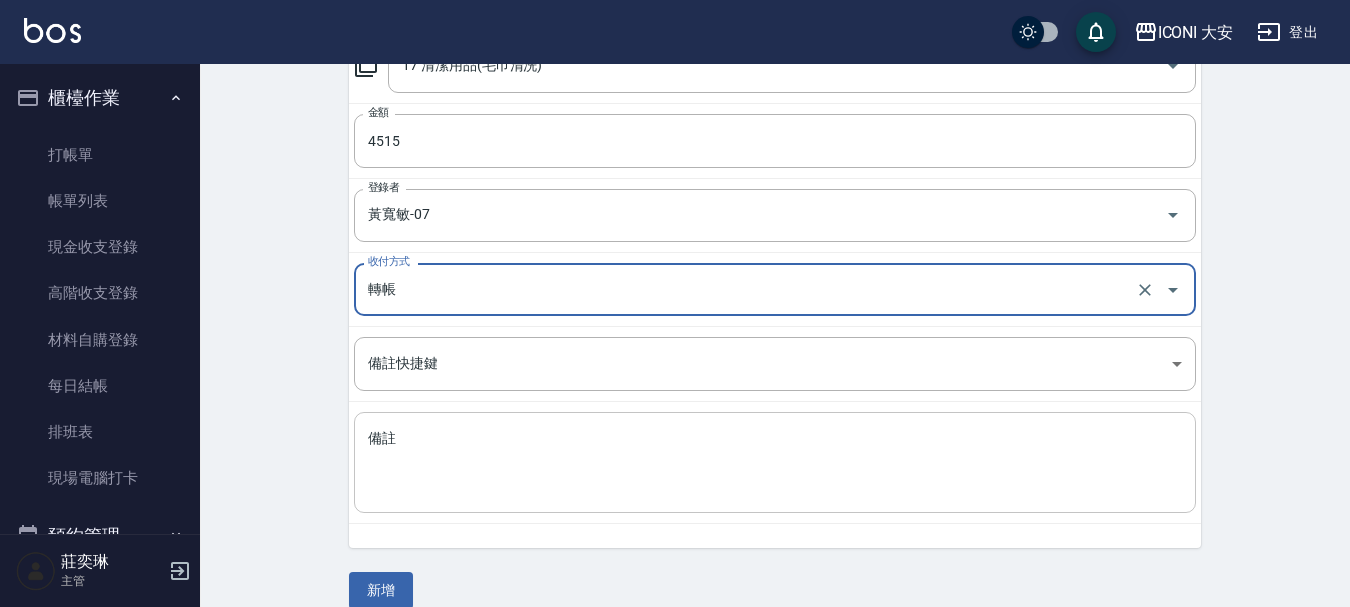click on "備註" at bounding box center [775, 463] 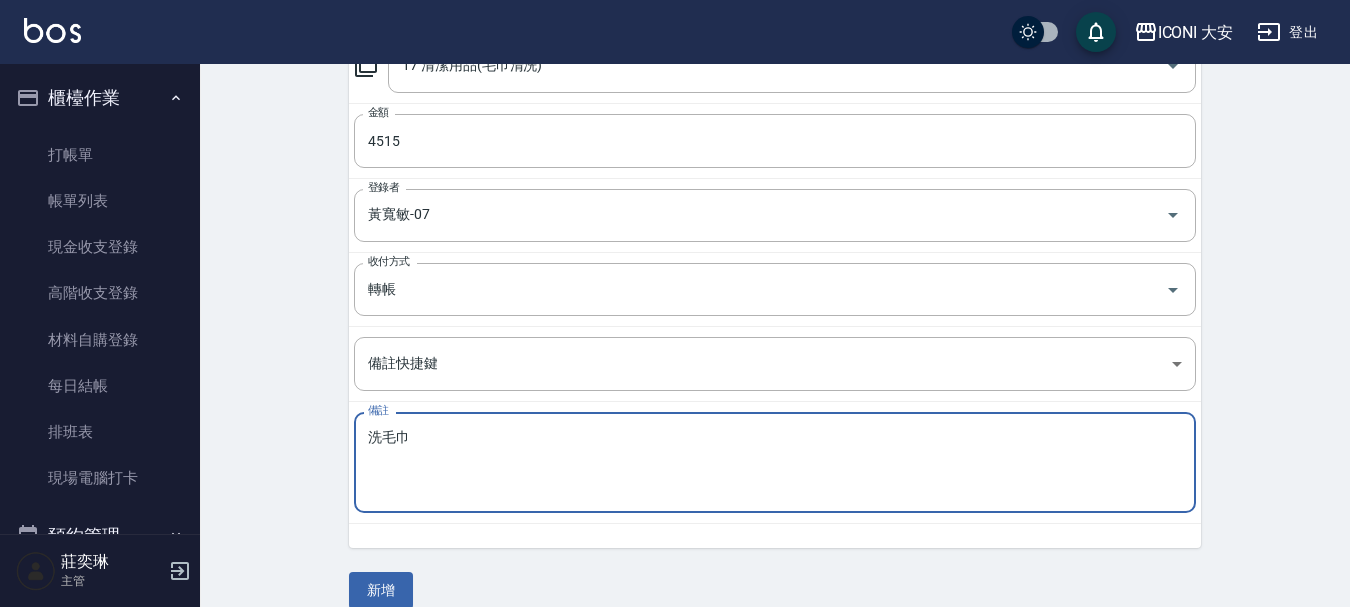 scroll, scrollTop: 347, scrollLeft: 0, axis: vertical 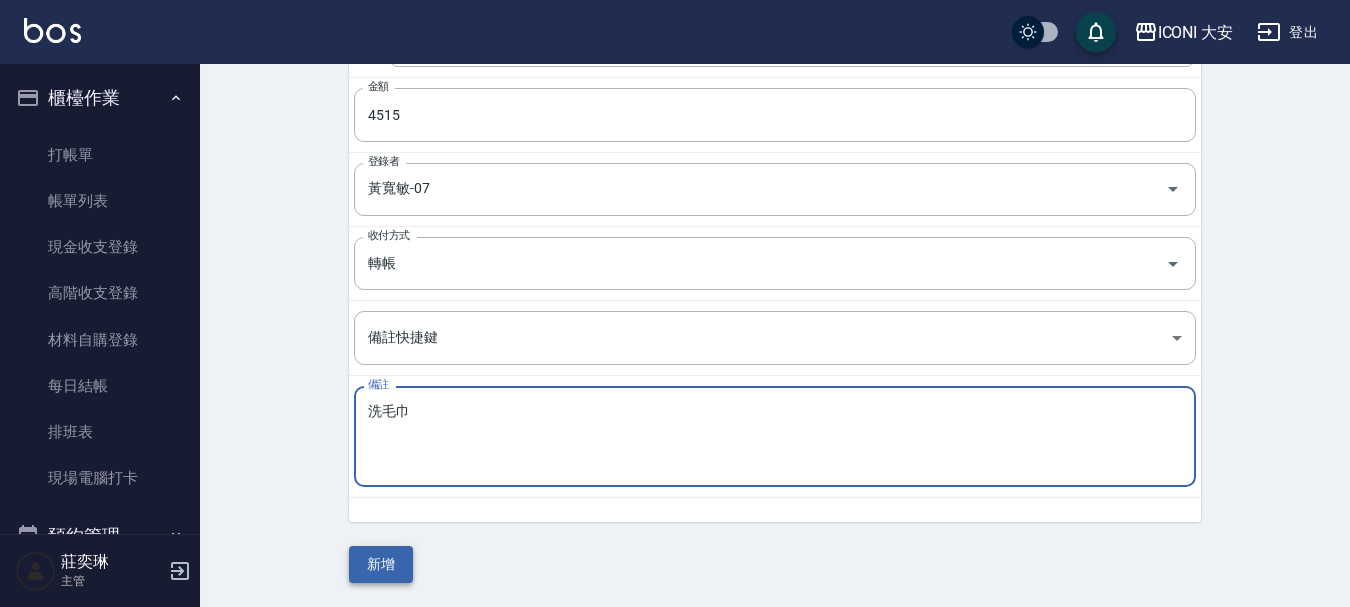 type on "洗毛巾" 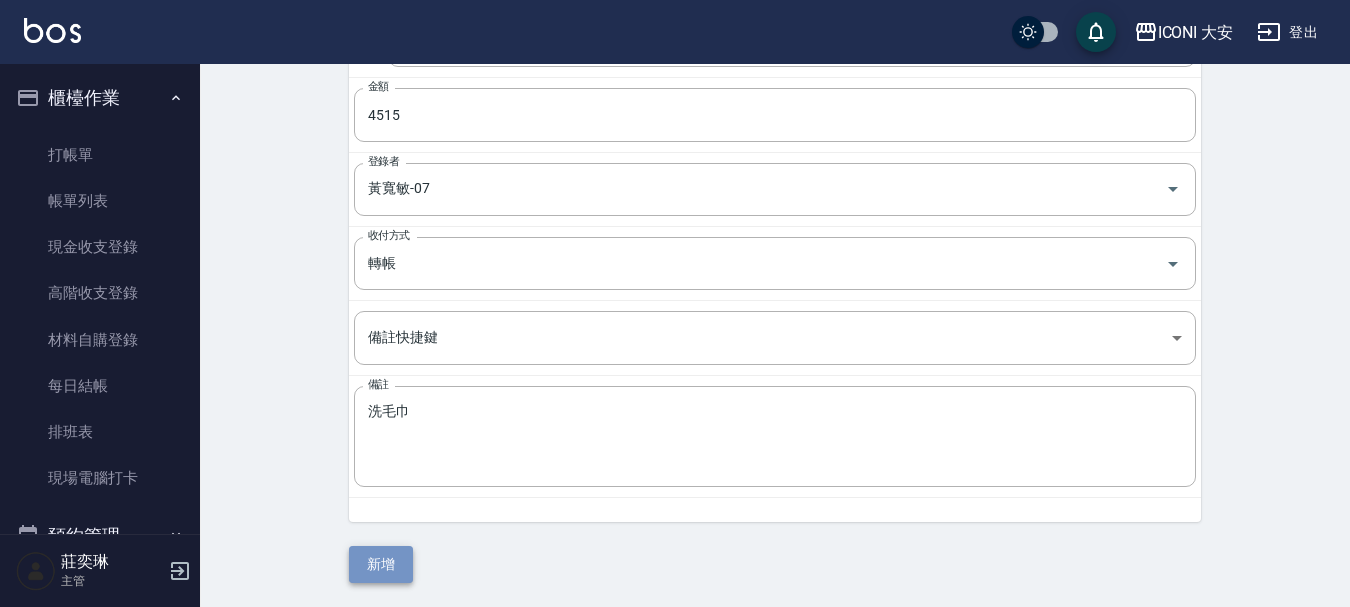 click on "新增" at bounding box center (381, 564) 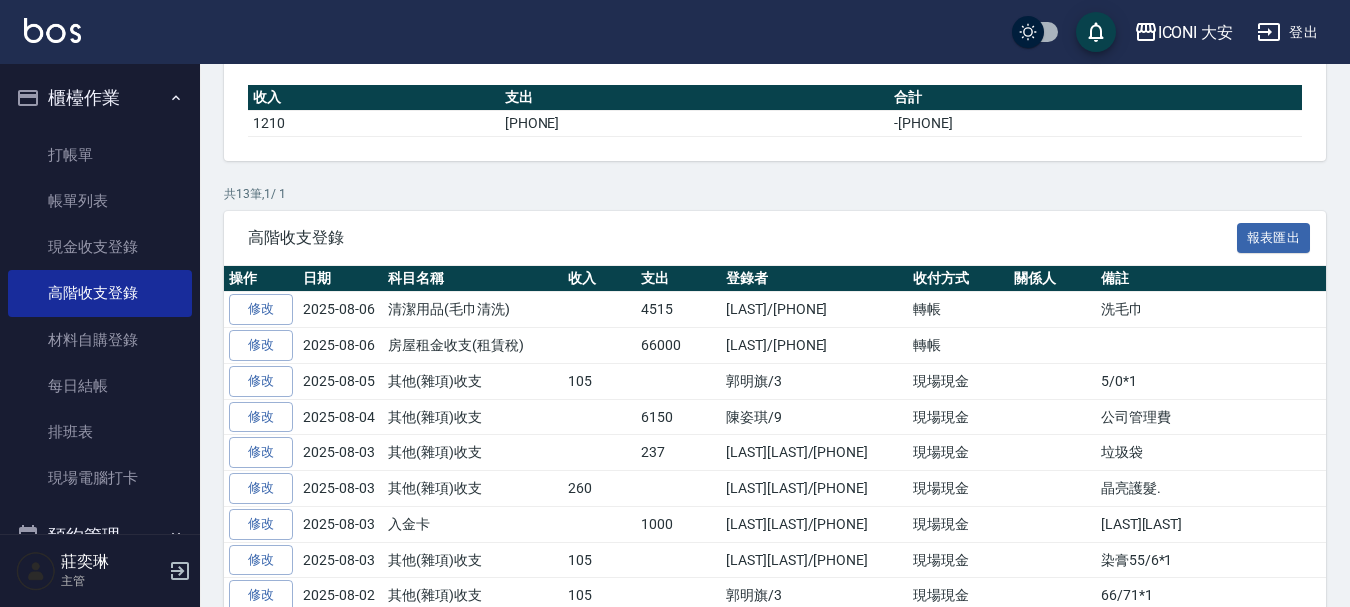 scroll, scrollTop: 0, scrollLeft: 0, axis: both 